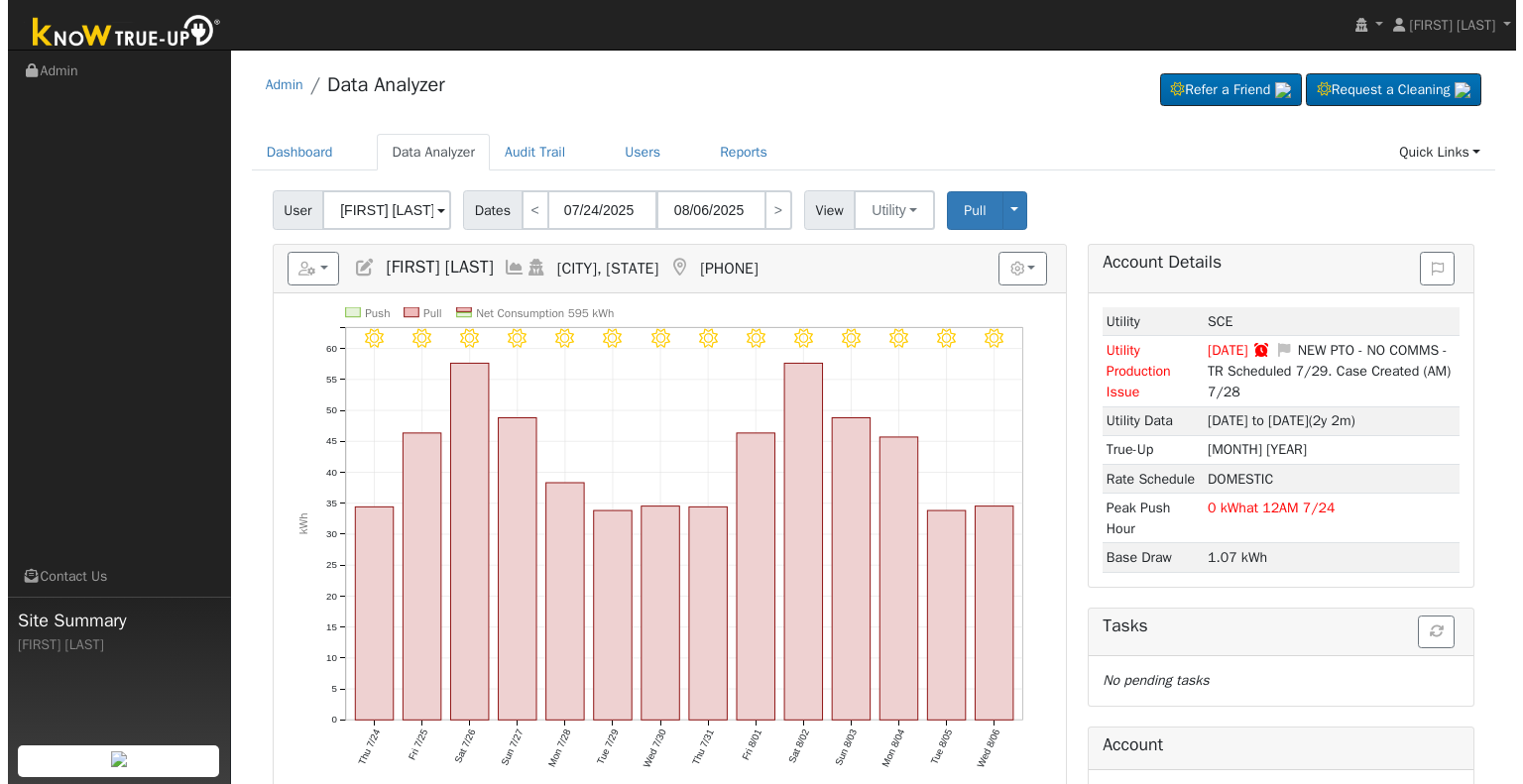 scroll, scrollTop: 0, scrollLeft: 0, axis: both 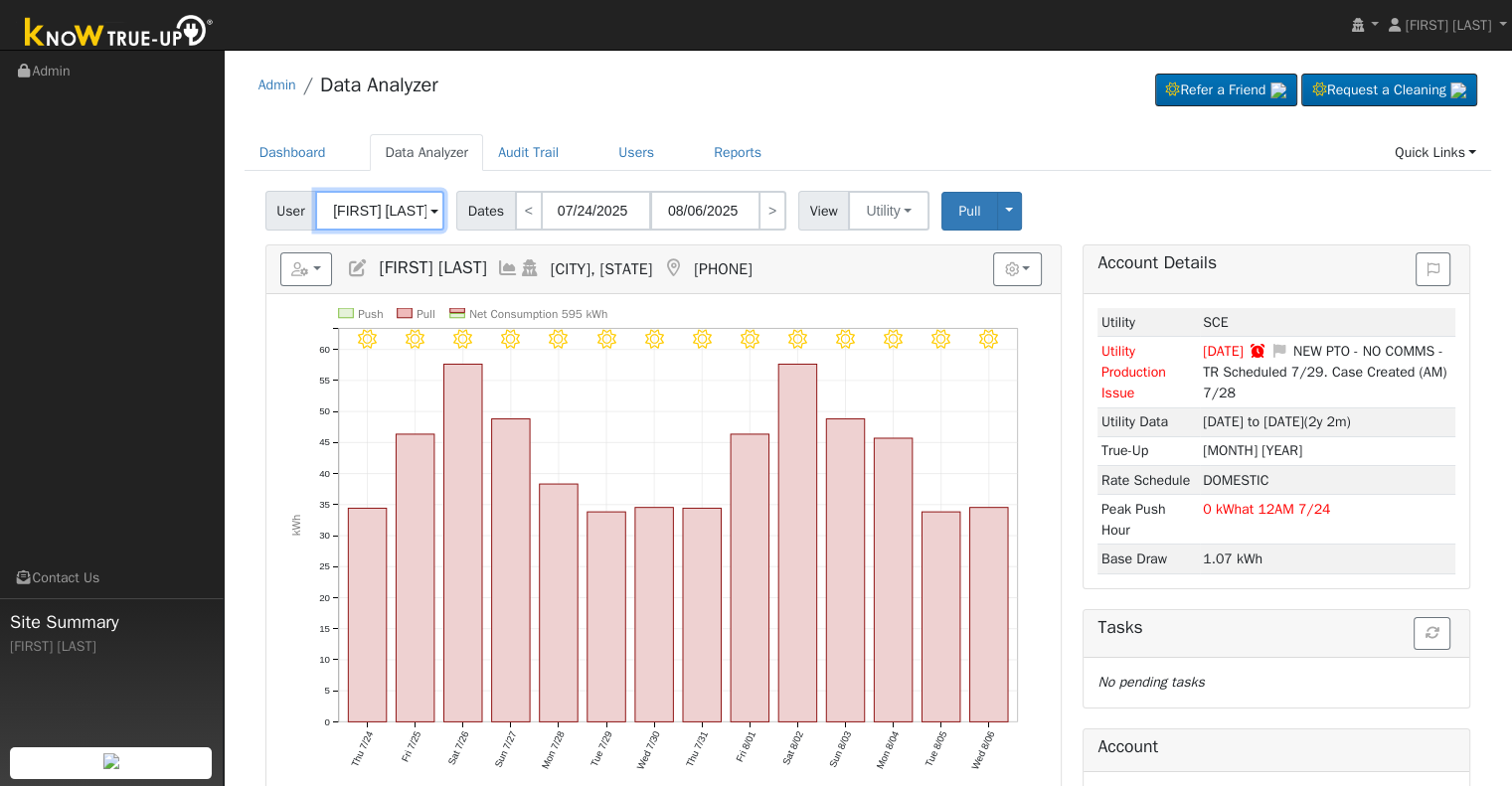 click on "[FIRST] [LAST]" at bounding box center (380, 211) 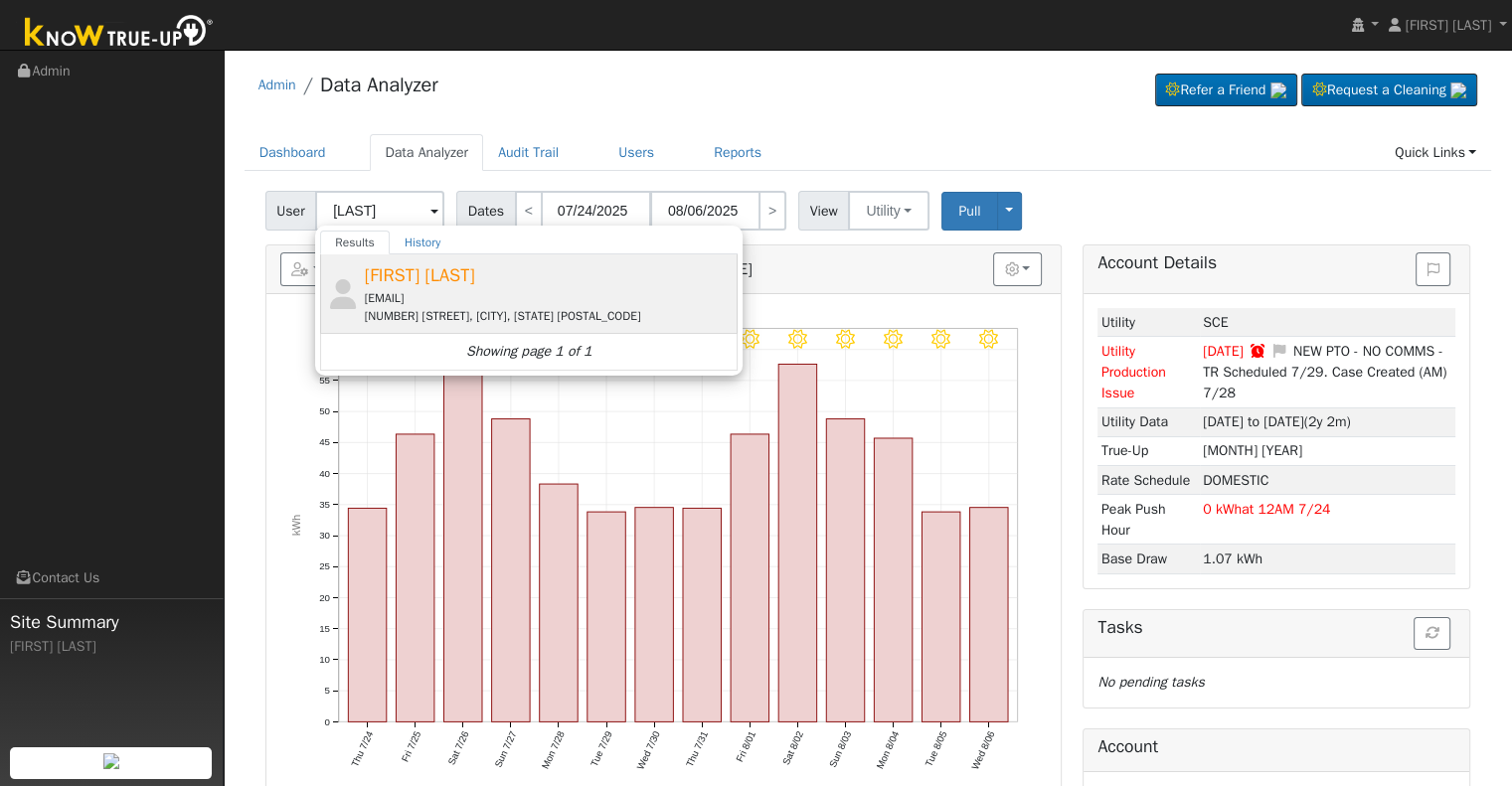 click on "[EMAIL]" at bounding box center (549, 298) 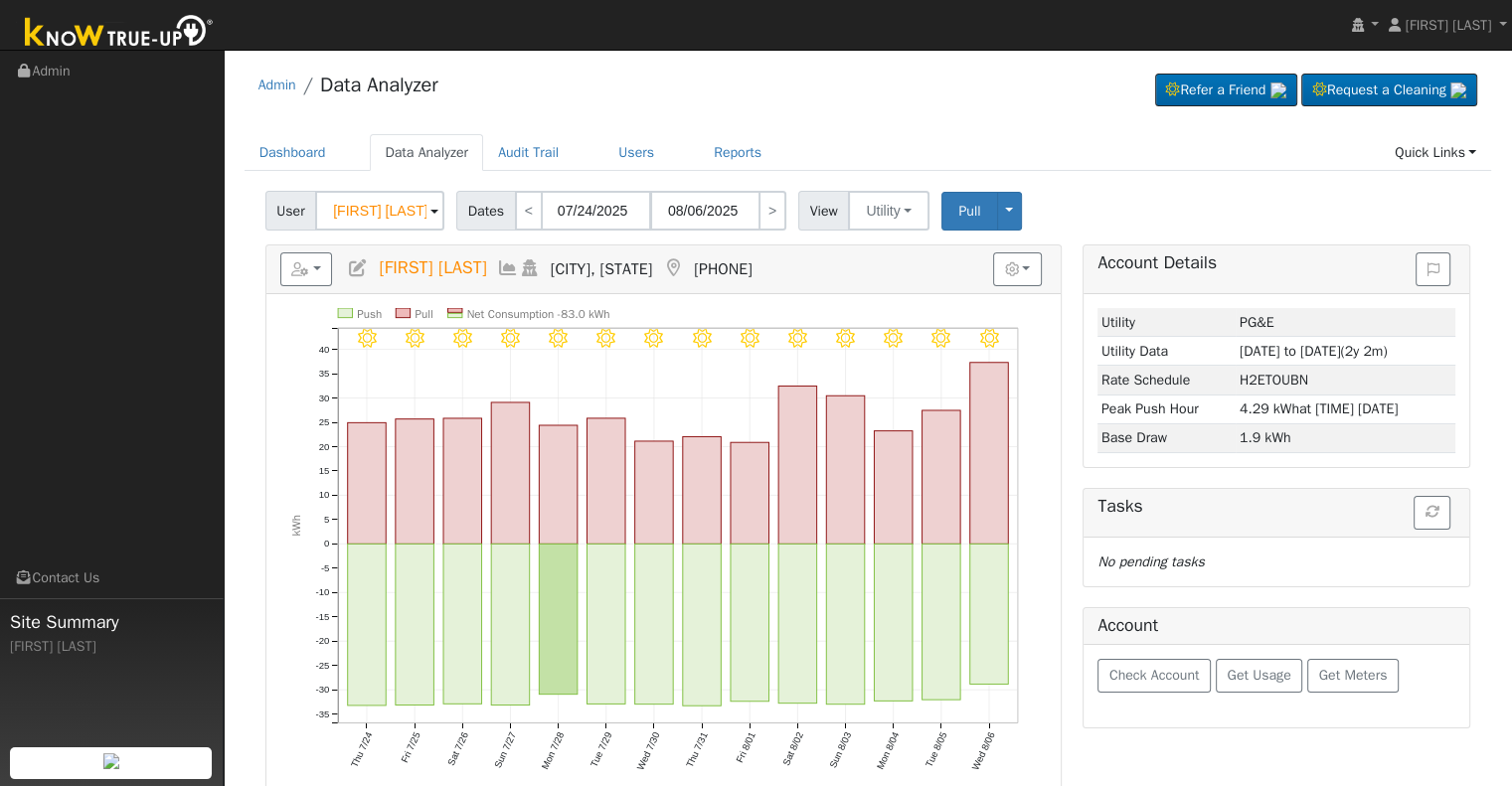 click at bounding box center (358, 268) 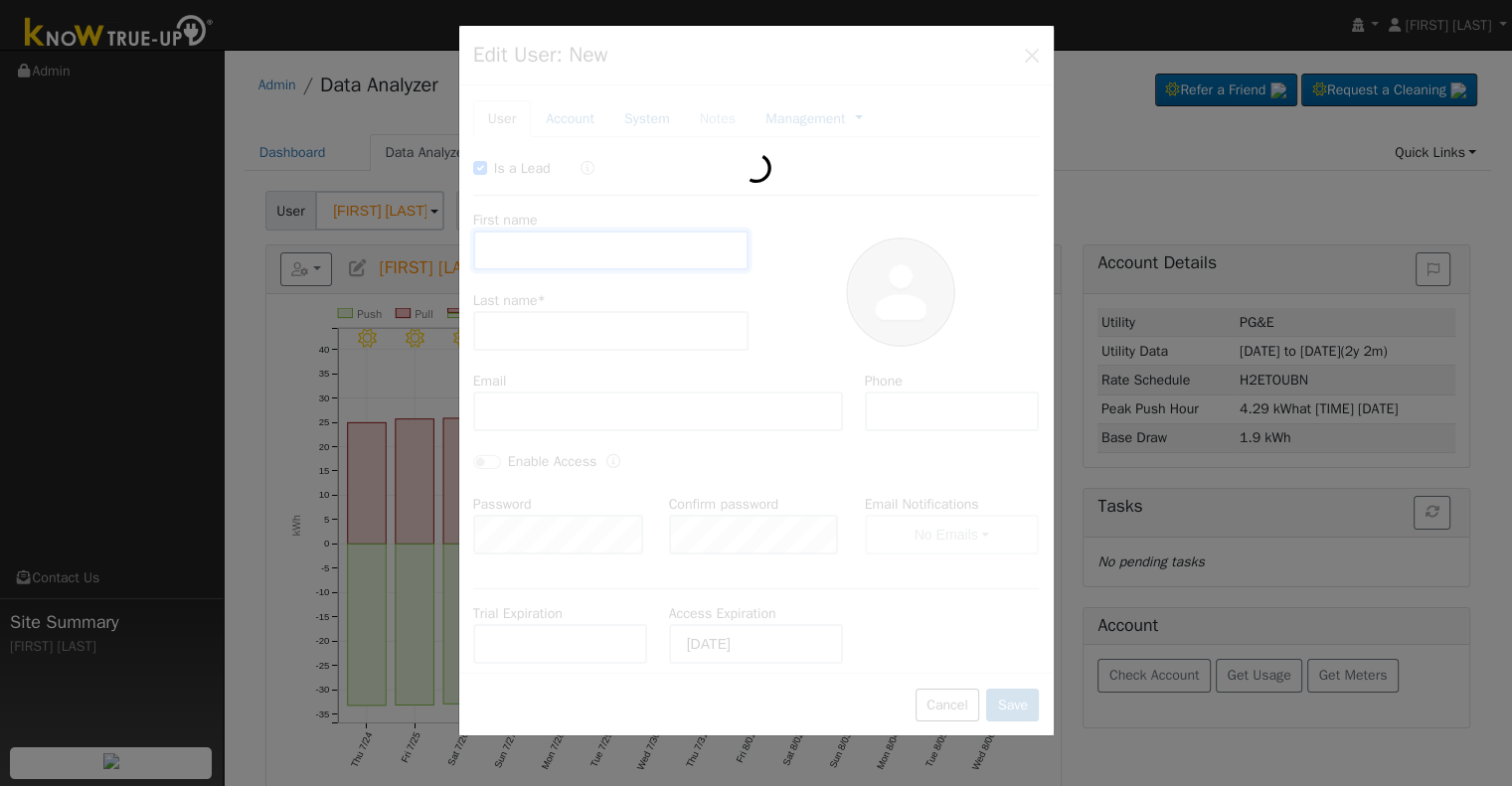 type 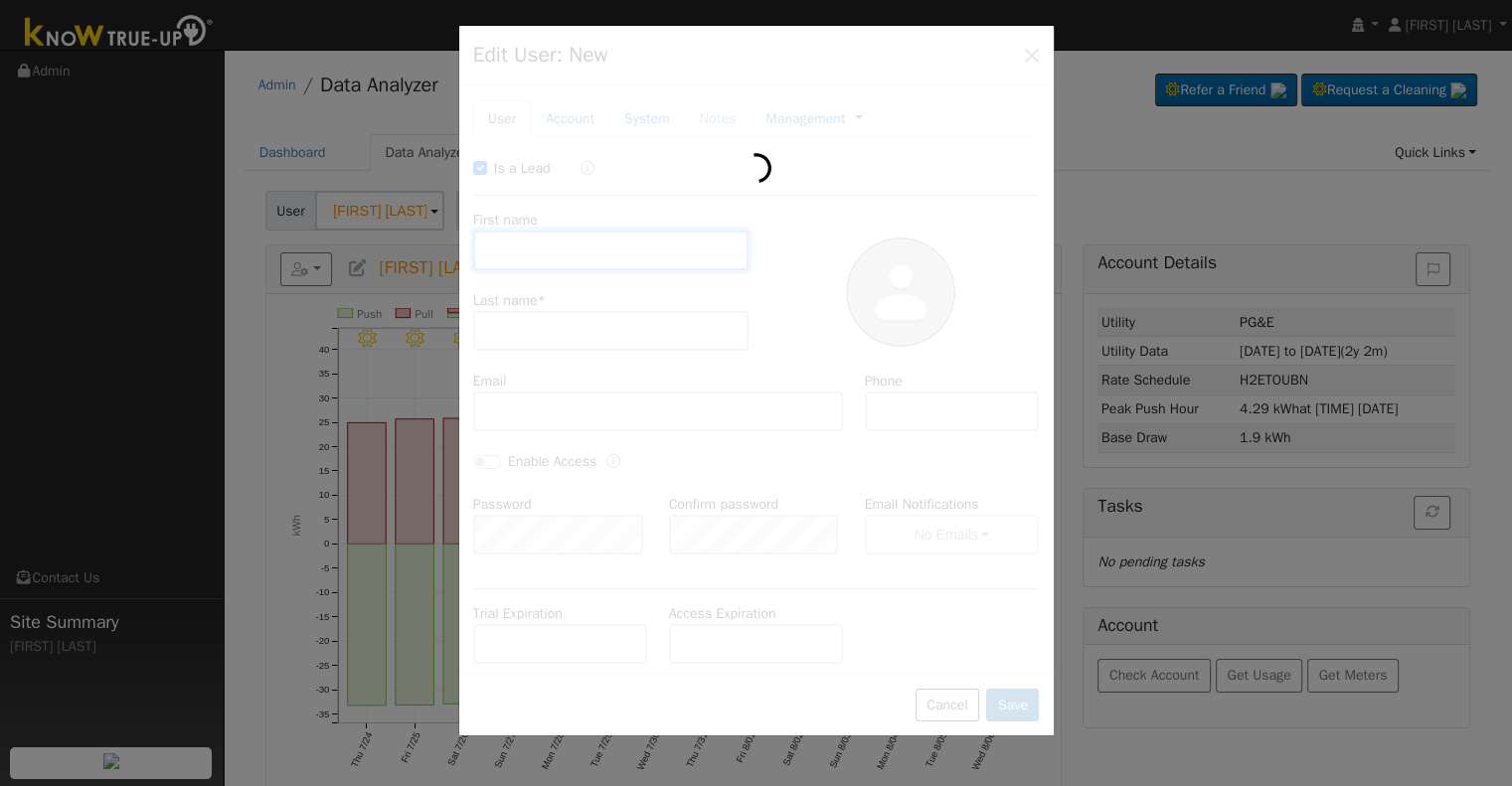checkbox on "true" 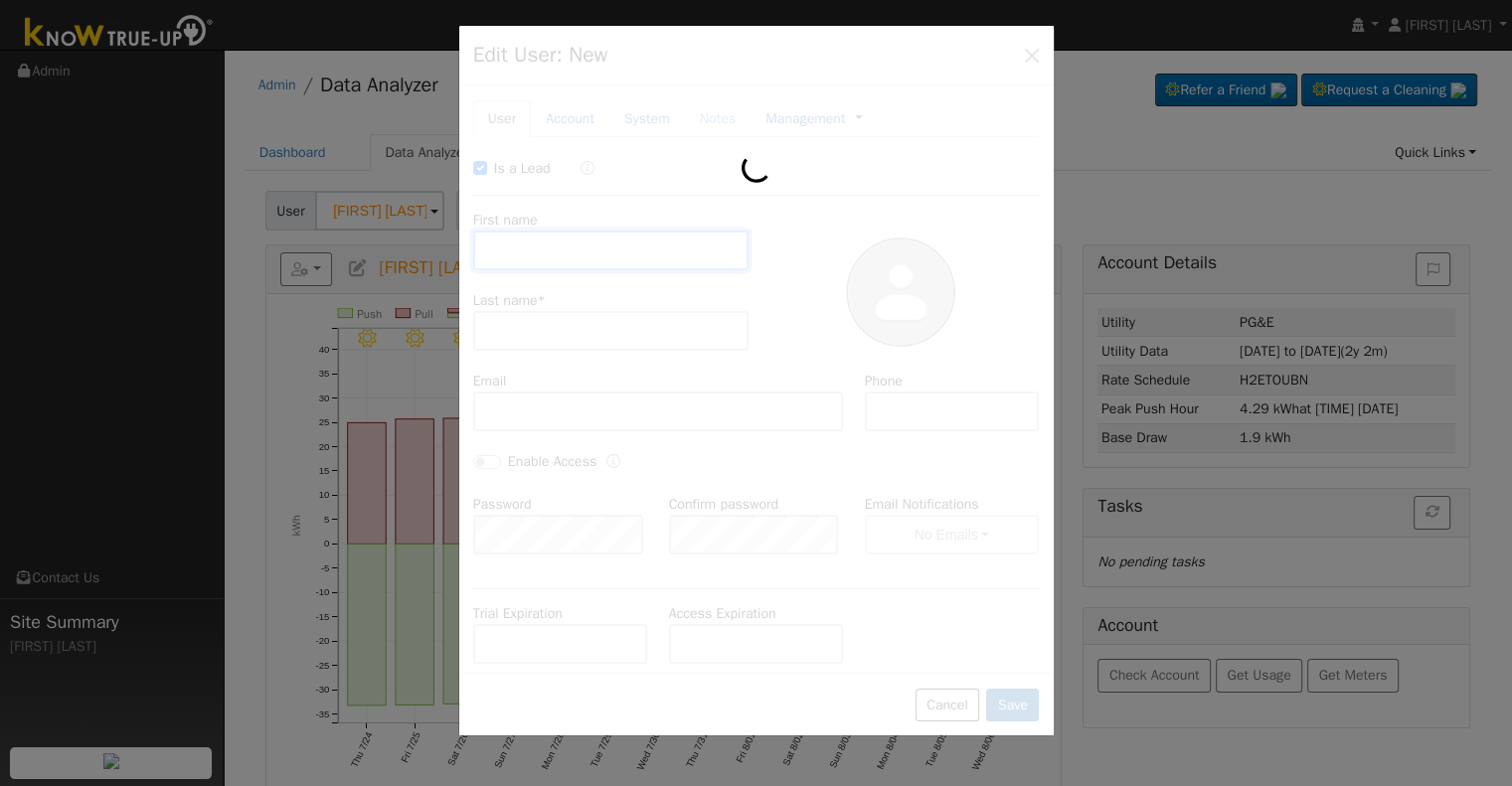 type on "[FIRST]" 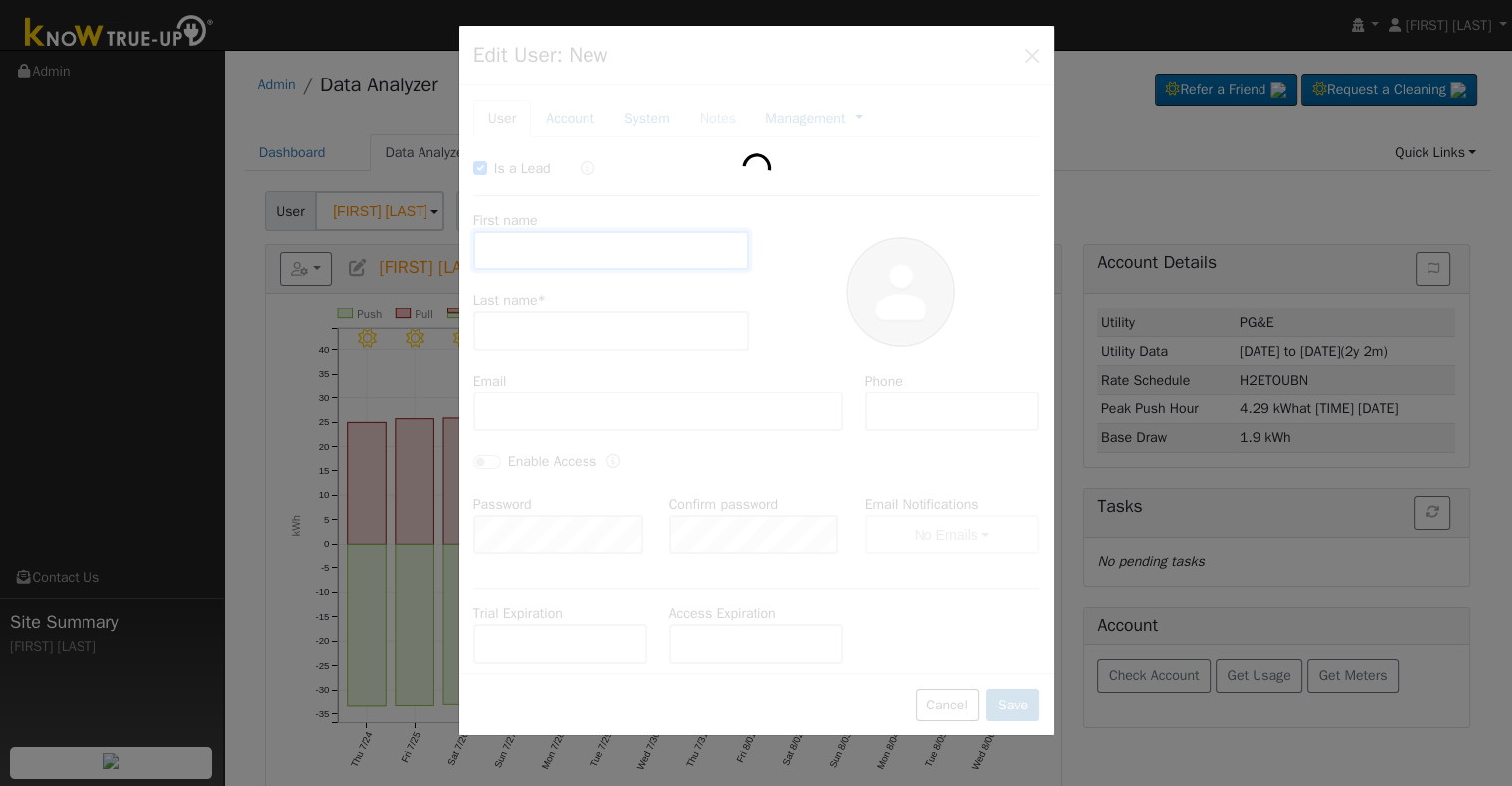 type on "Waldron" 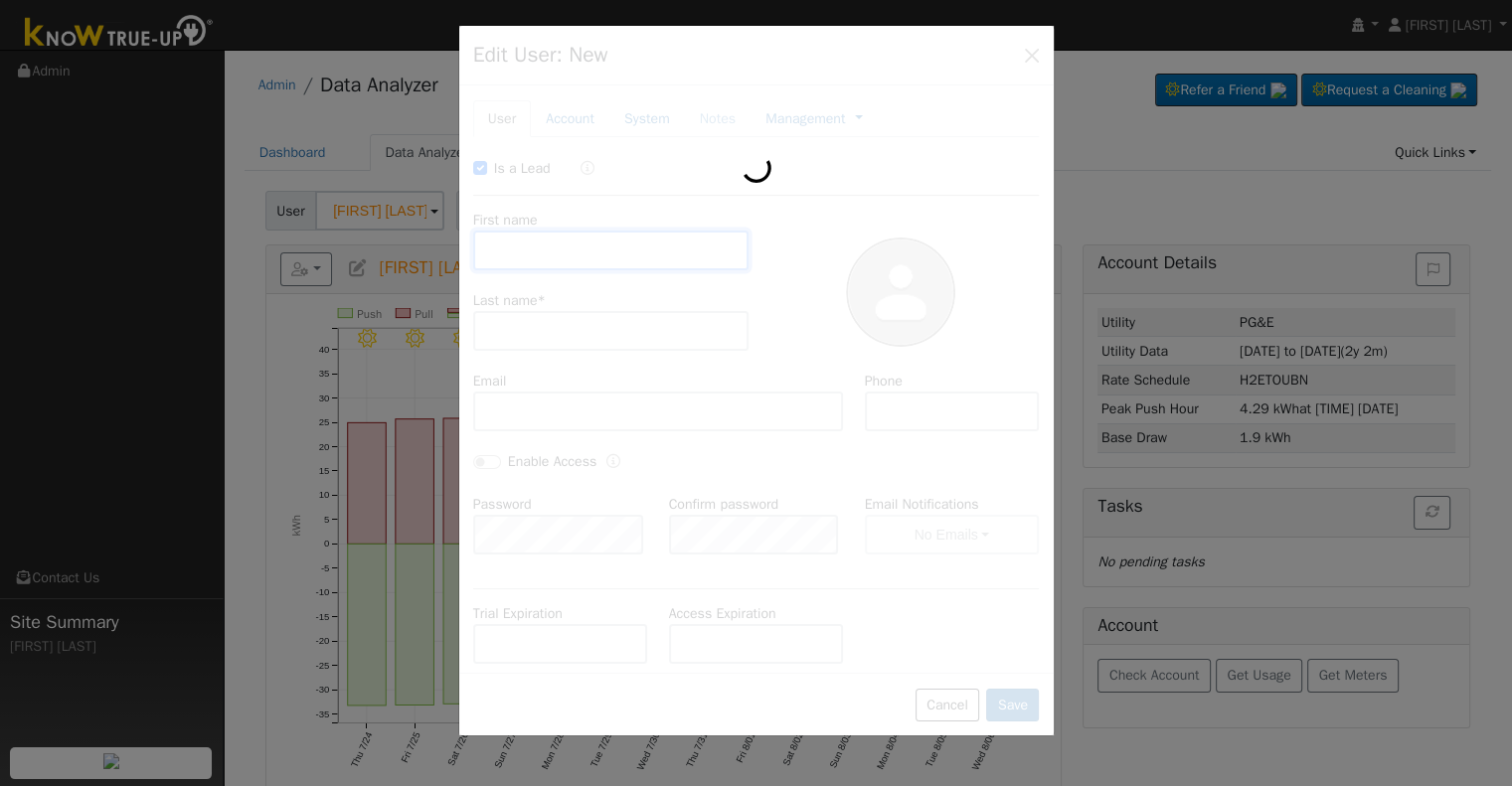 type on "[EMAIL]" 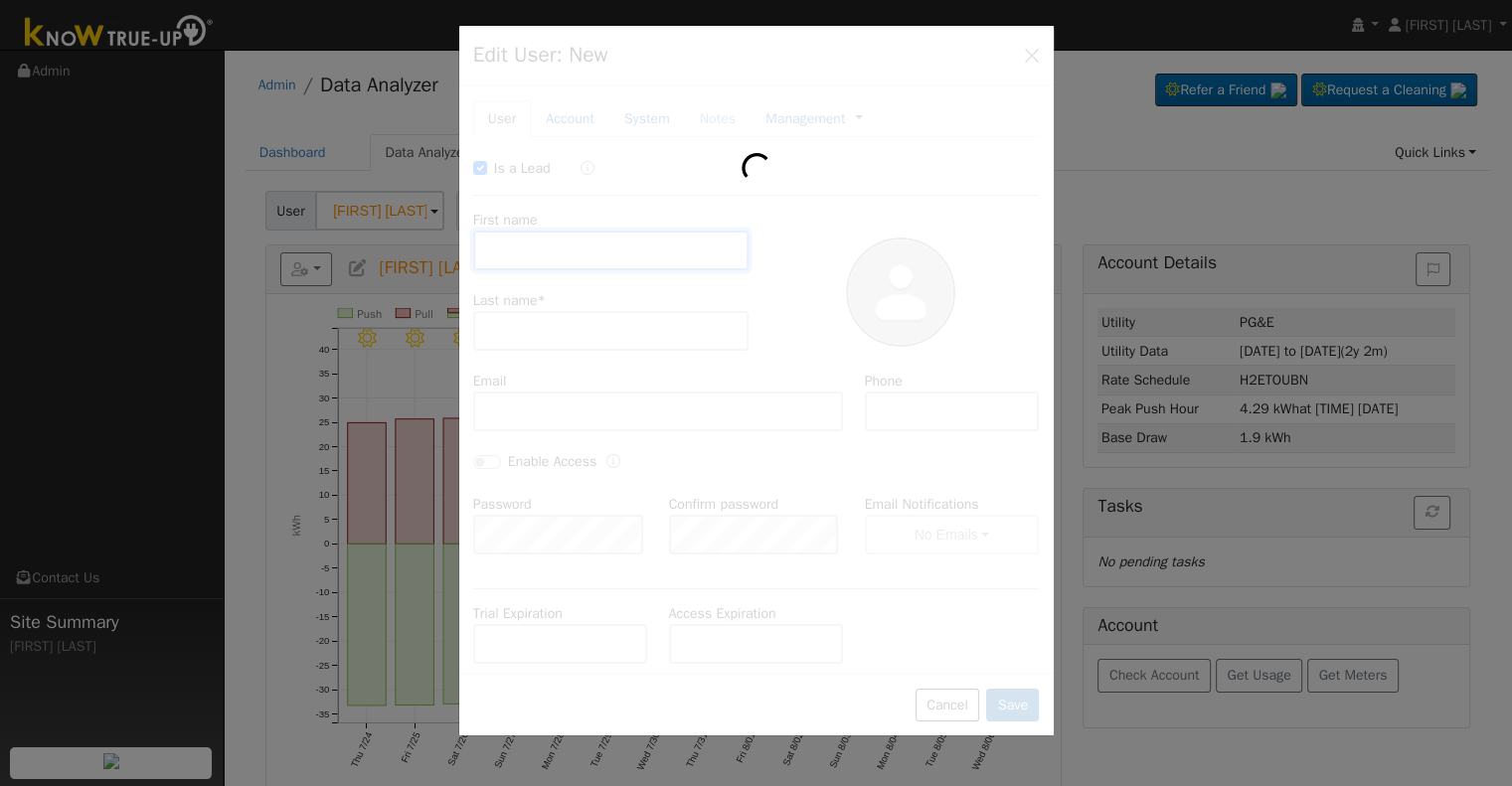 type on "[PHONE]" 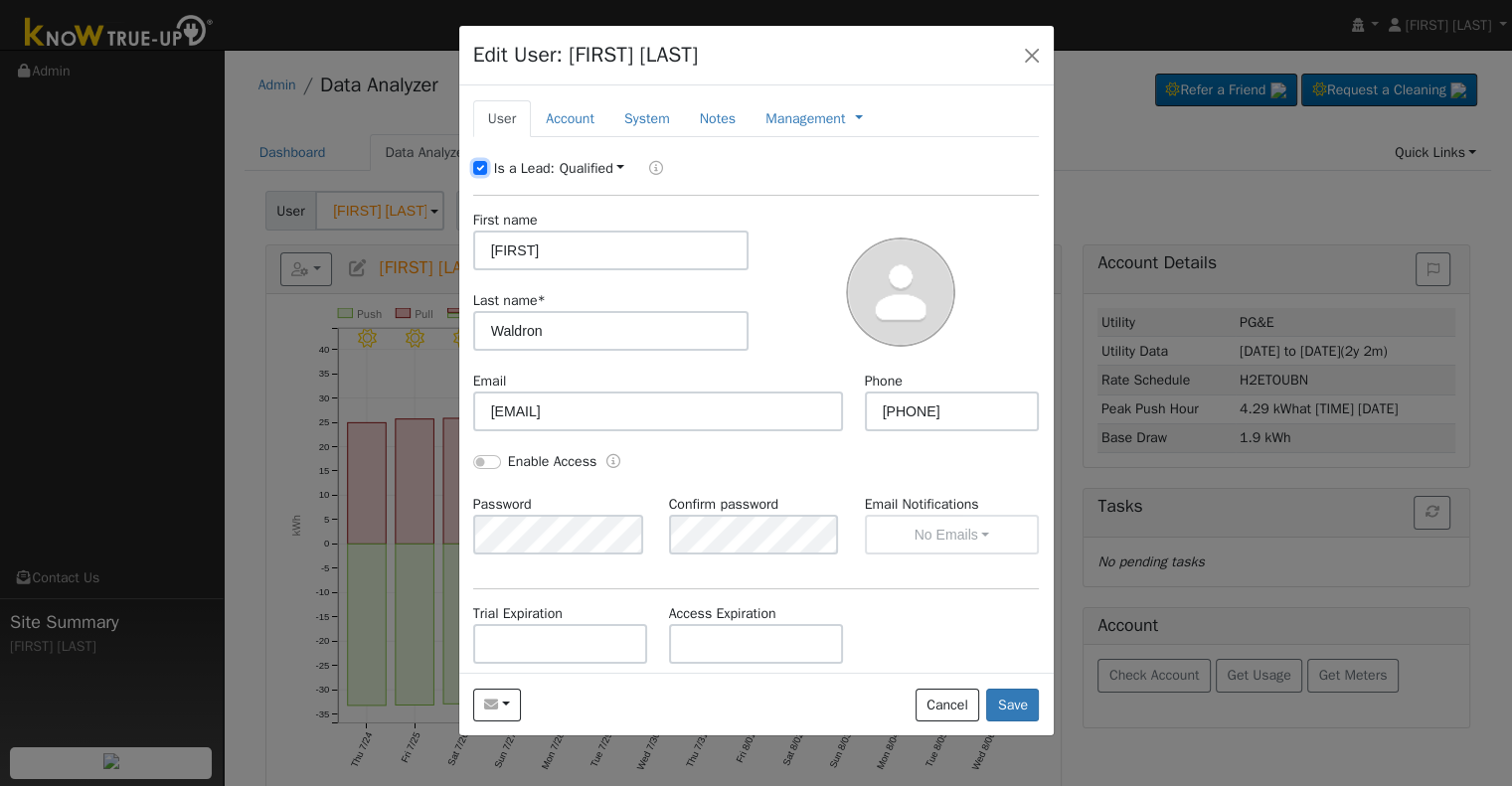 click on "Is a Lead:" at bounding box center (480, 168) 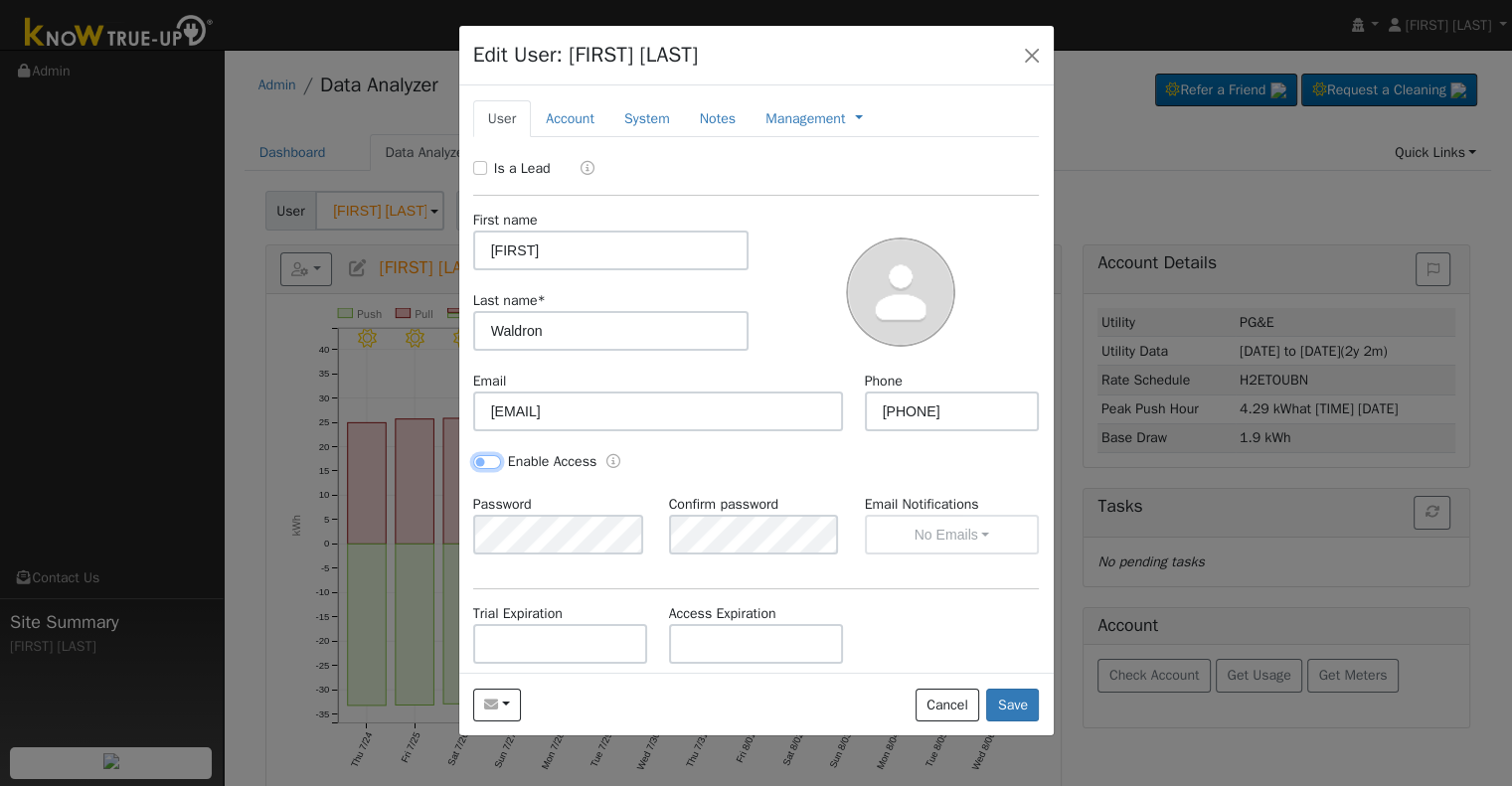 click on "Enable Access" at bounding box center [487, 462] 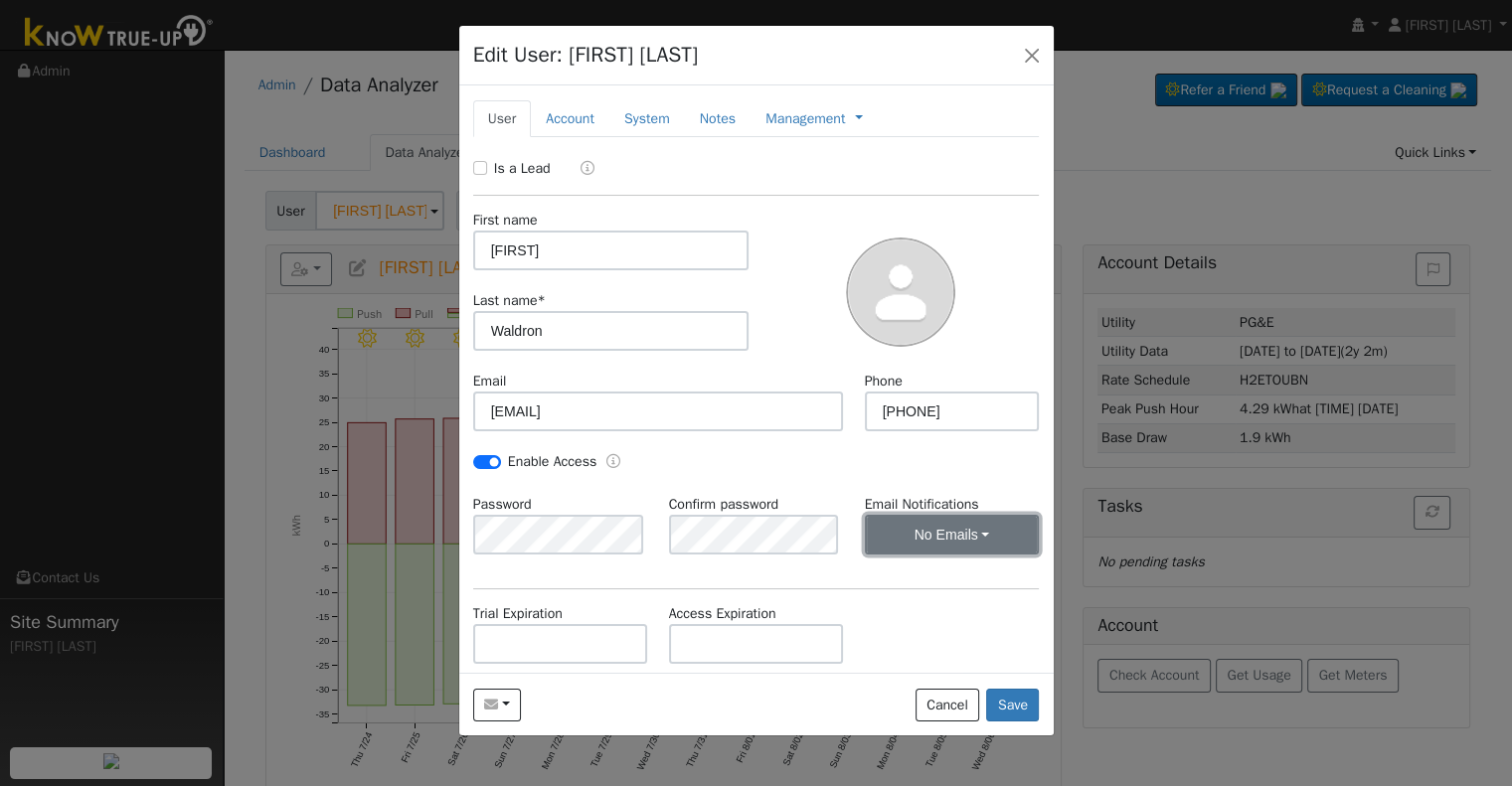 click on "No Emails" at bounding box center [952, 535] 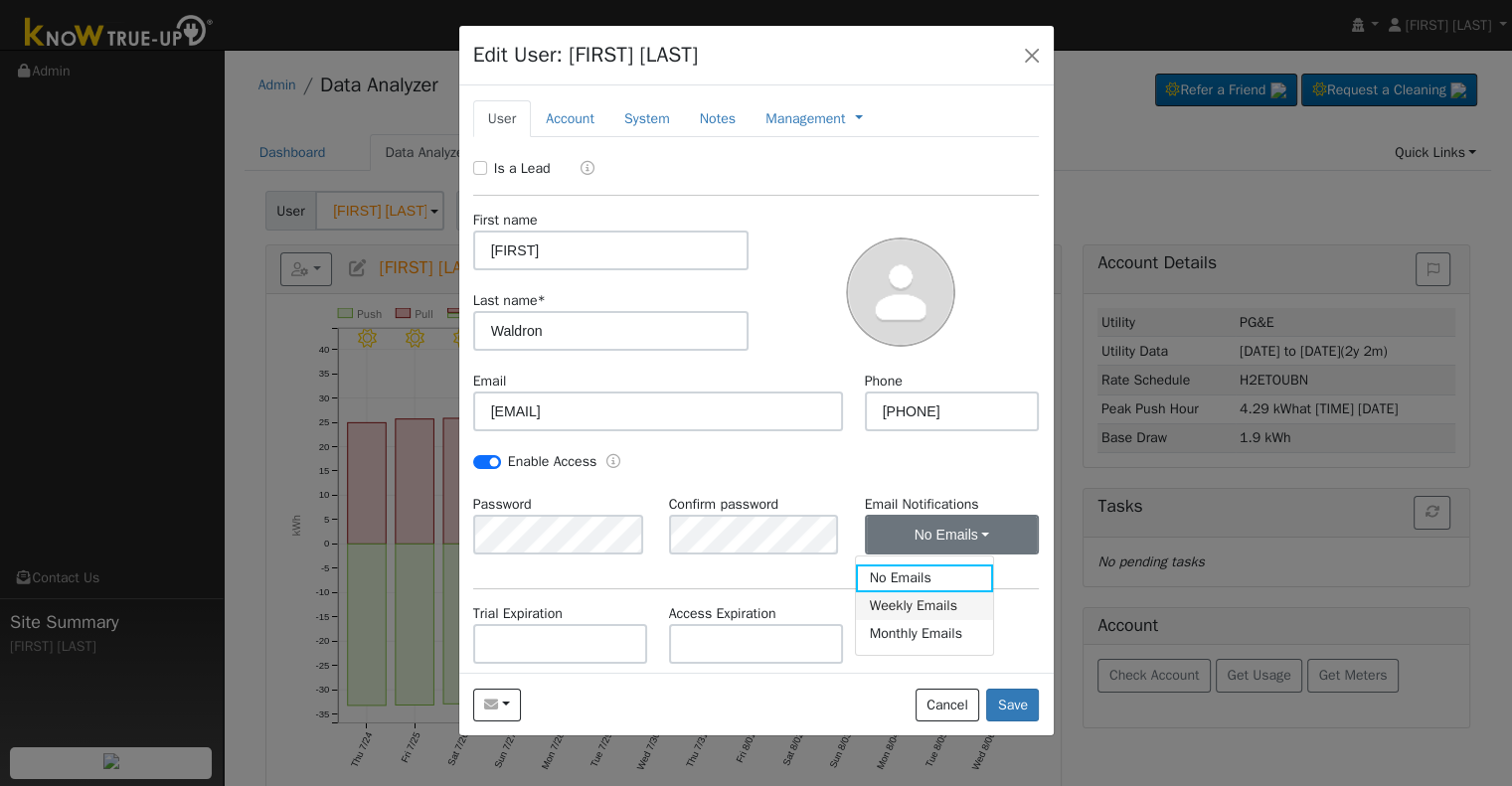 click on "Weekly Emails" at bounding box center [924, 606] 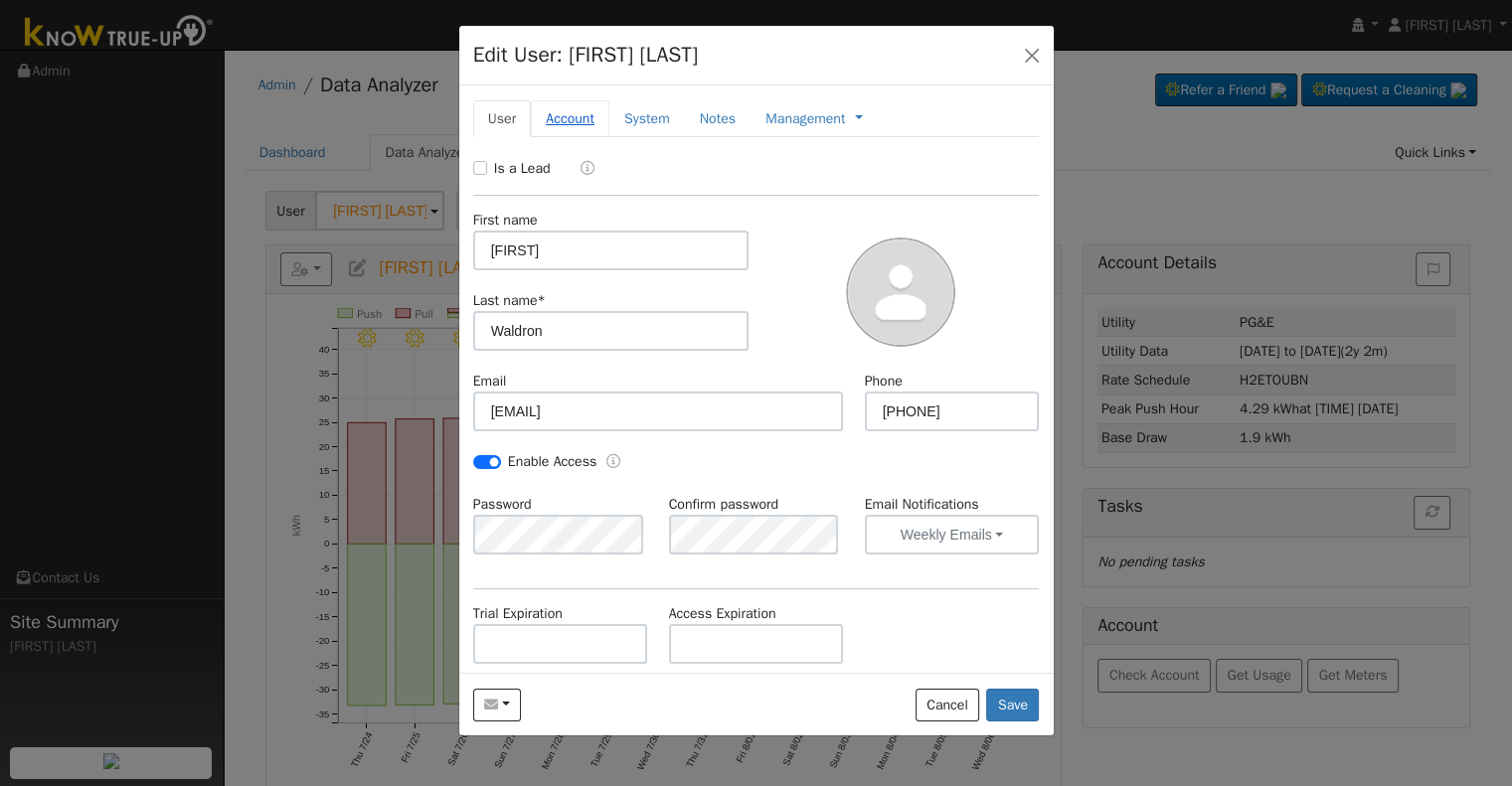 click on "Account" at bounding box center (570, 118) 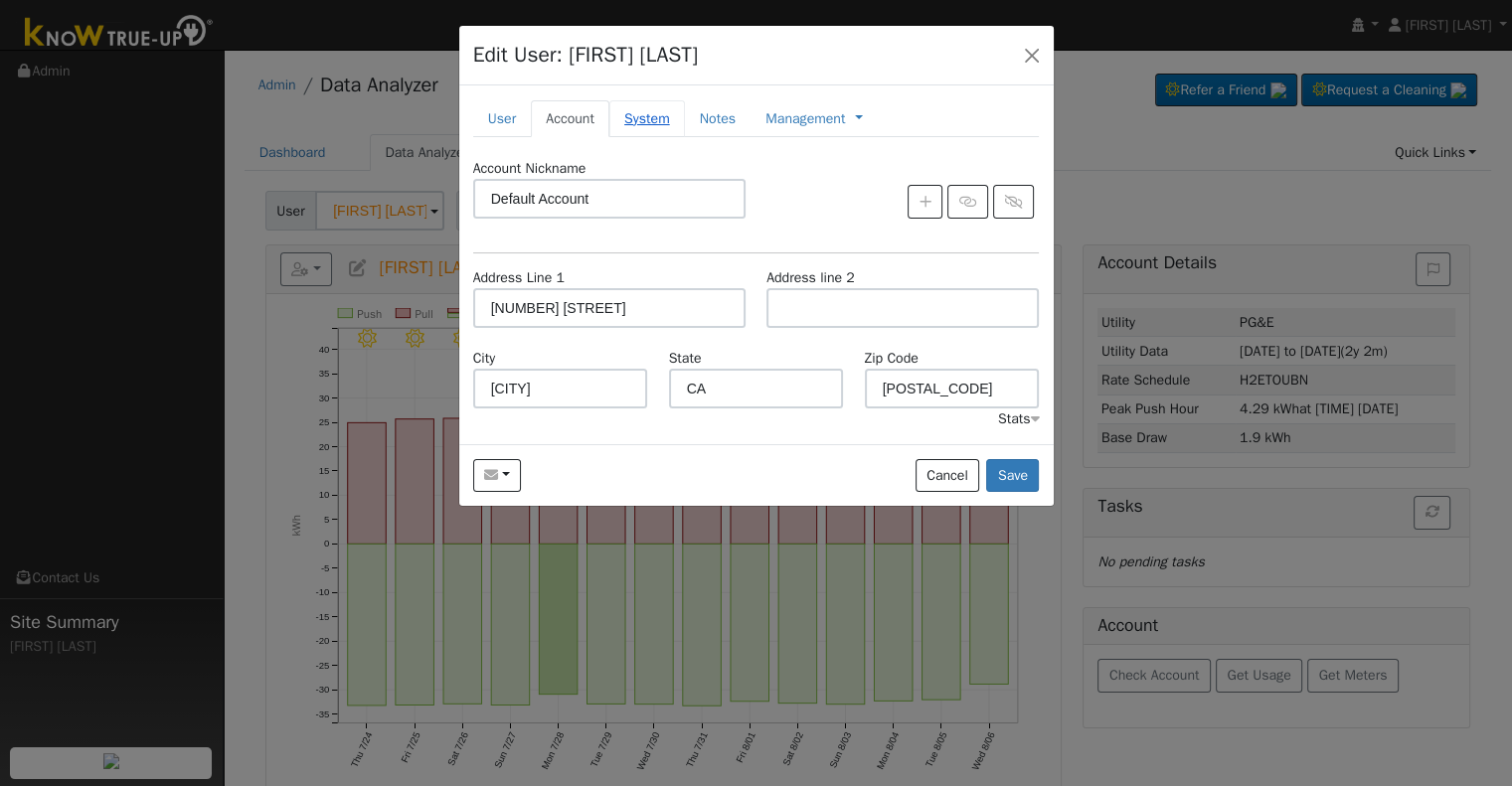 click on "System" at bounding box center [647, 118] 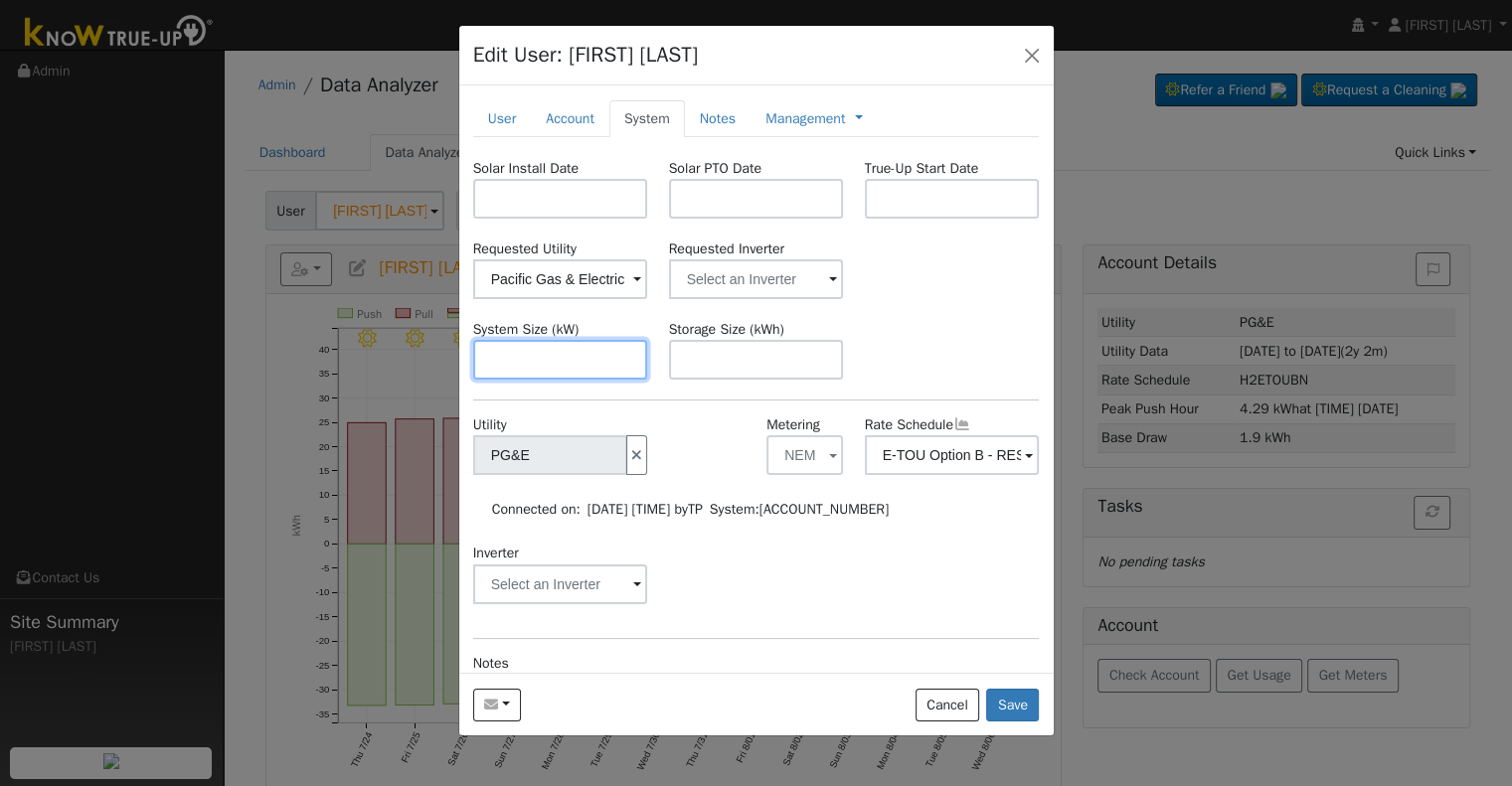 click at bounding box center [561, 360] 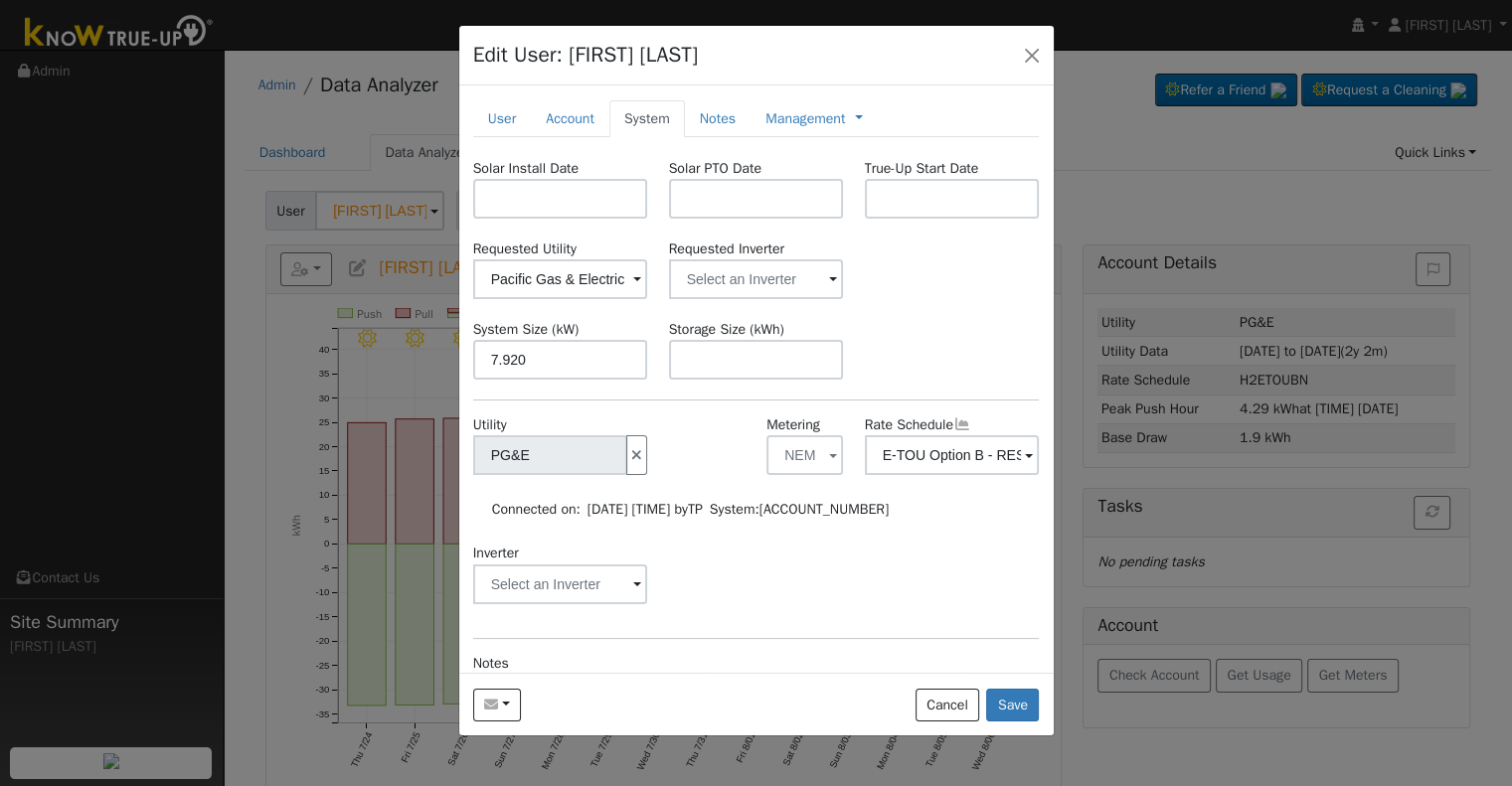 type on "7.9" 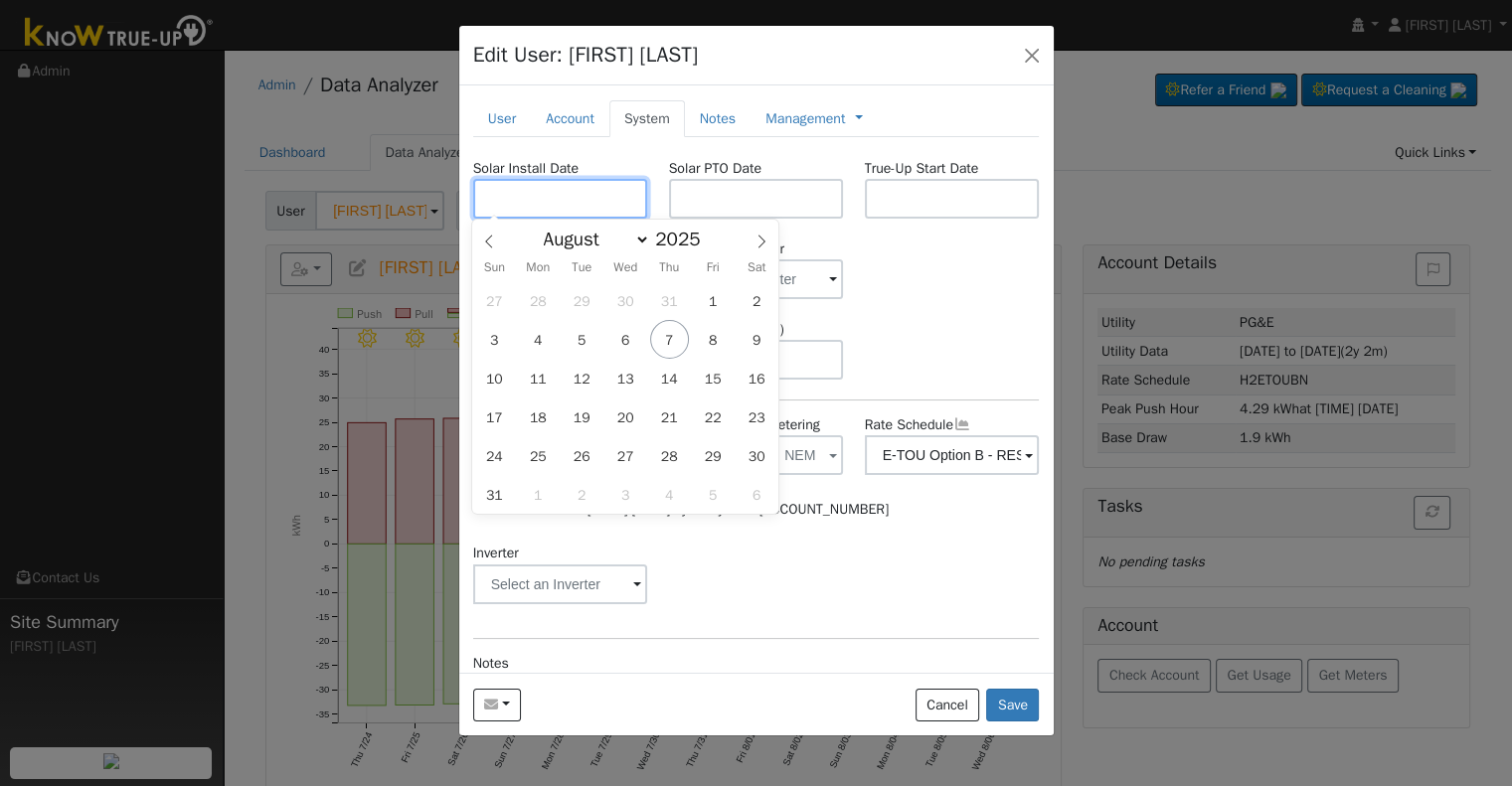 click at bounding box center (561, 199) 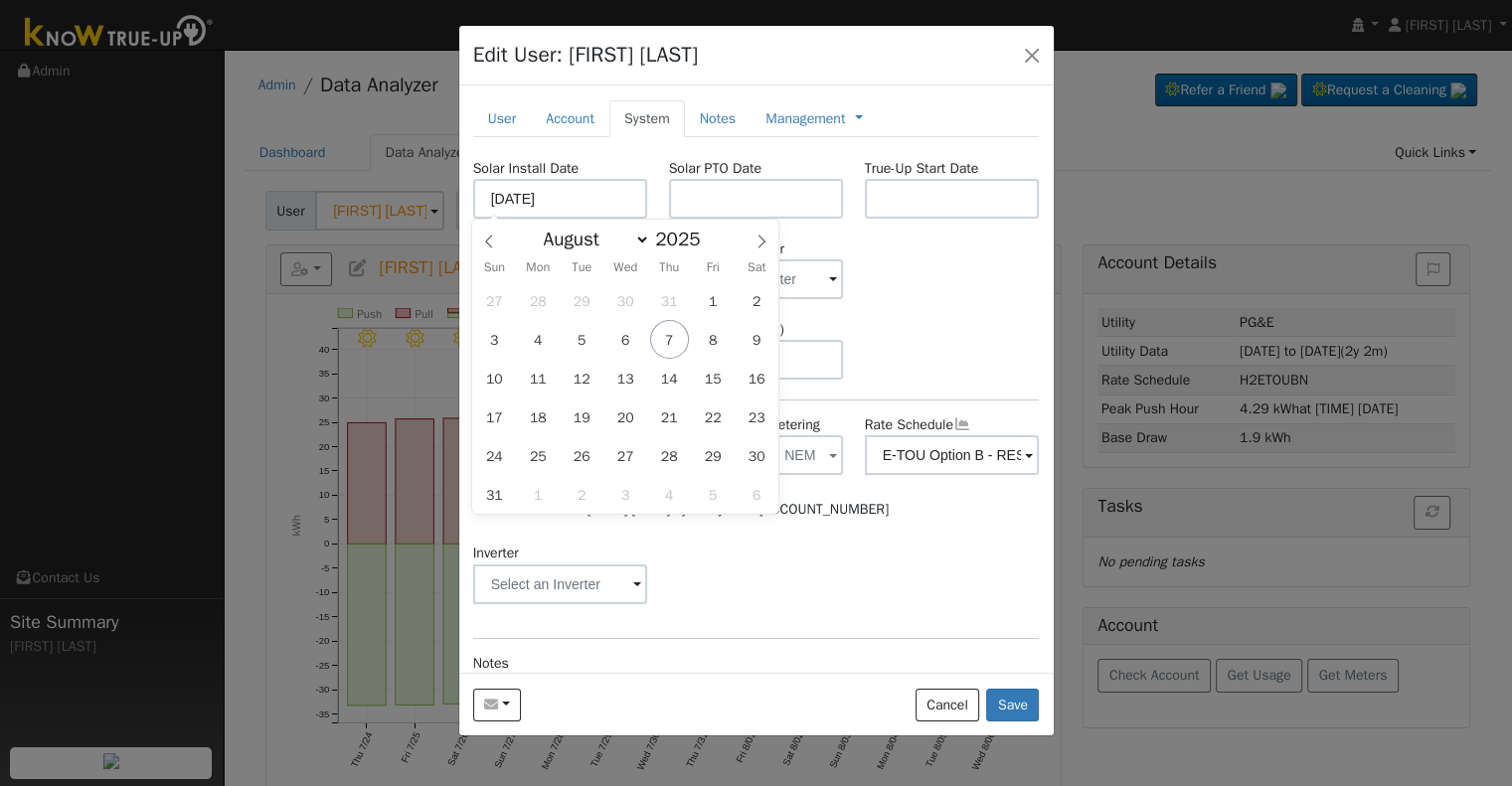 type on "[DATE]" 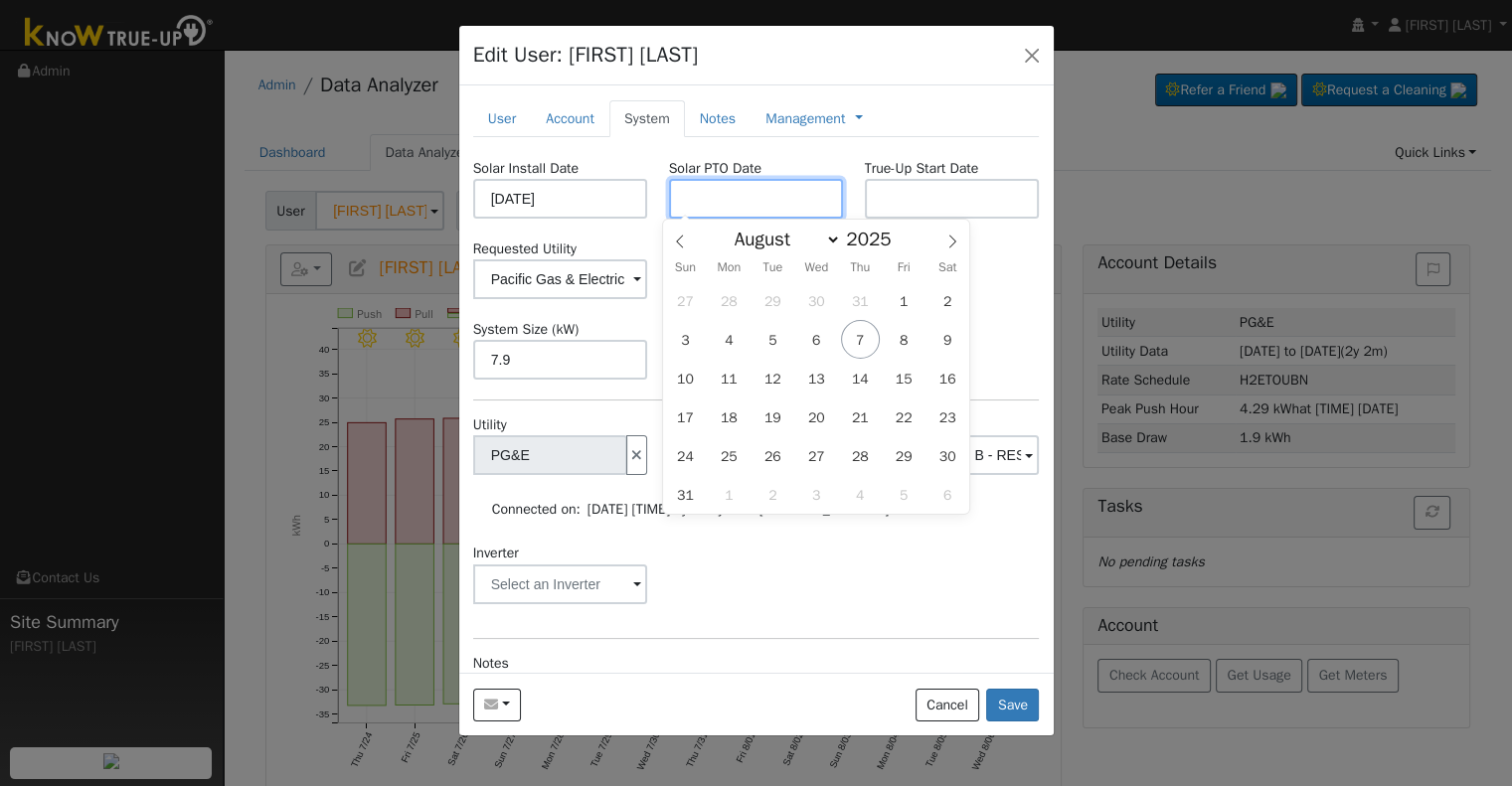 click at bounding box center [756, 199] 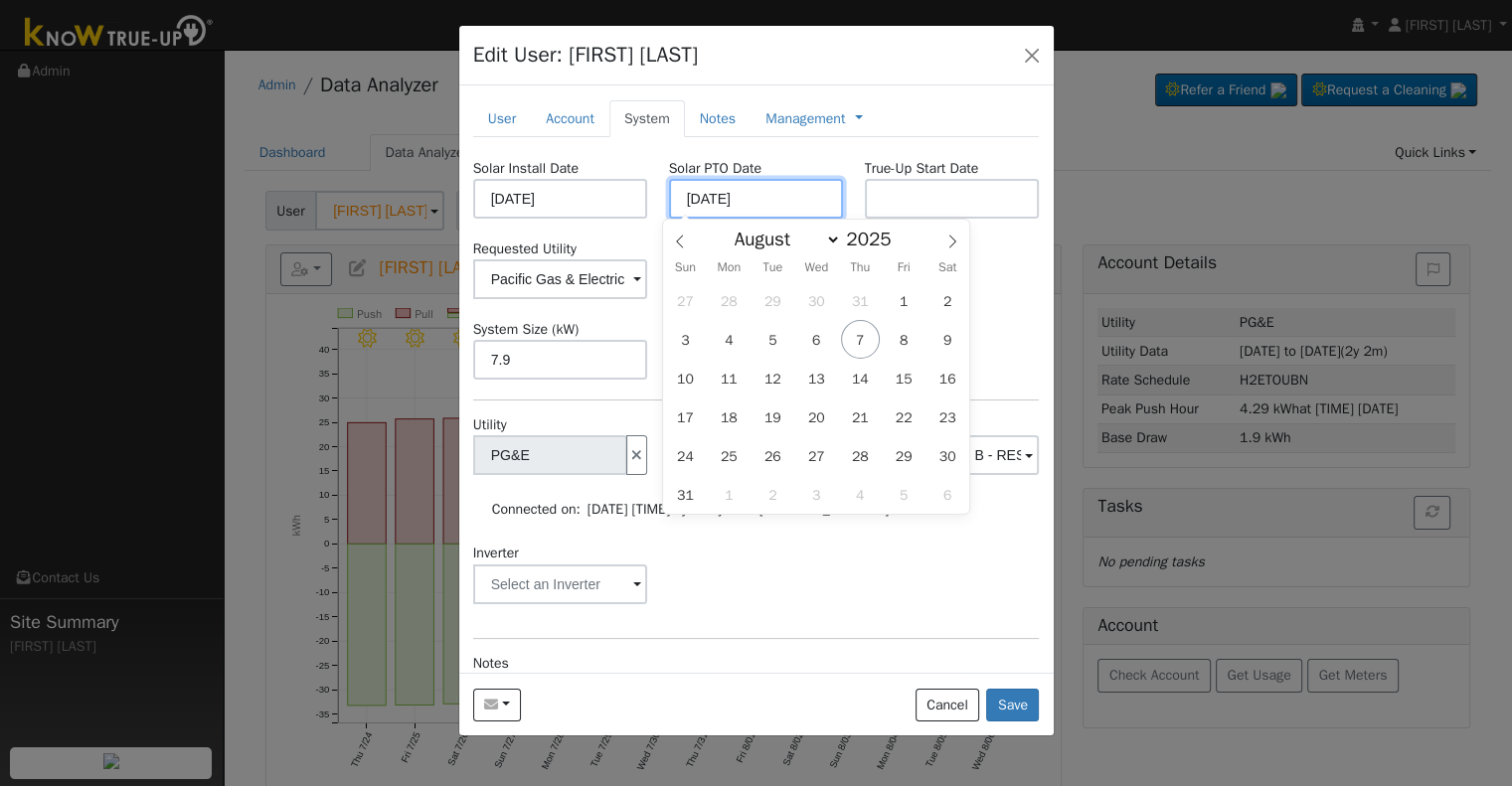 type on "08/07/2025" 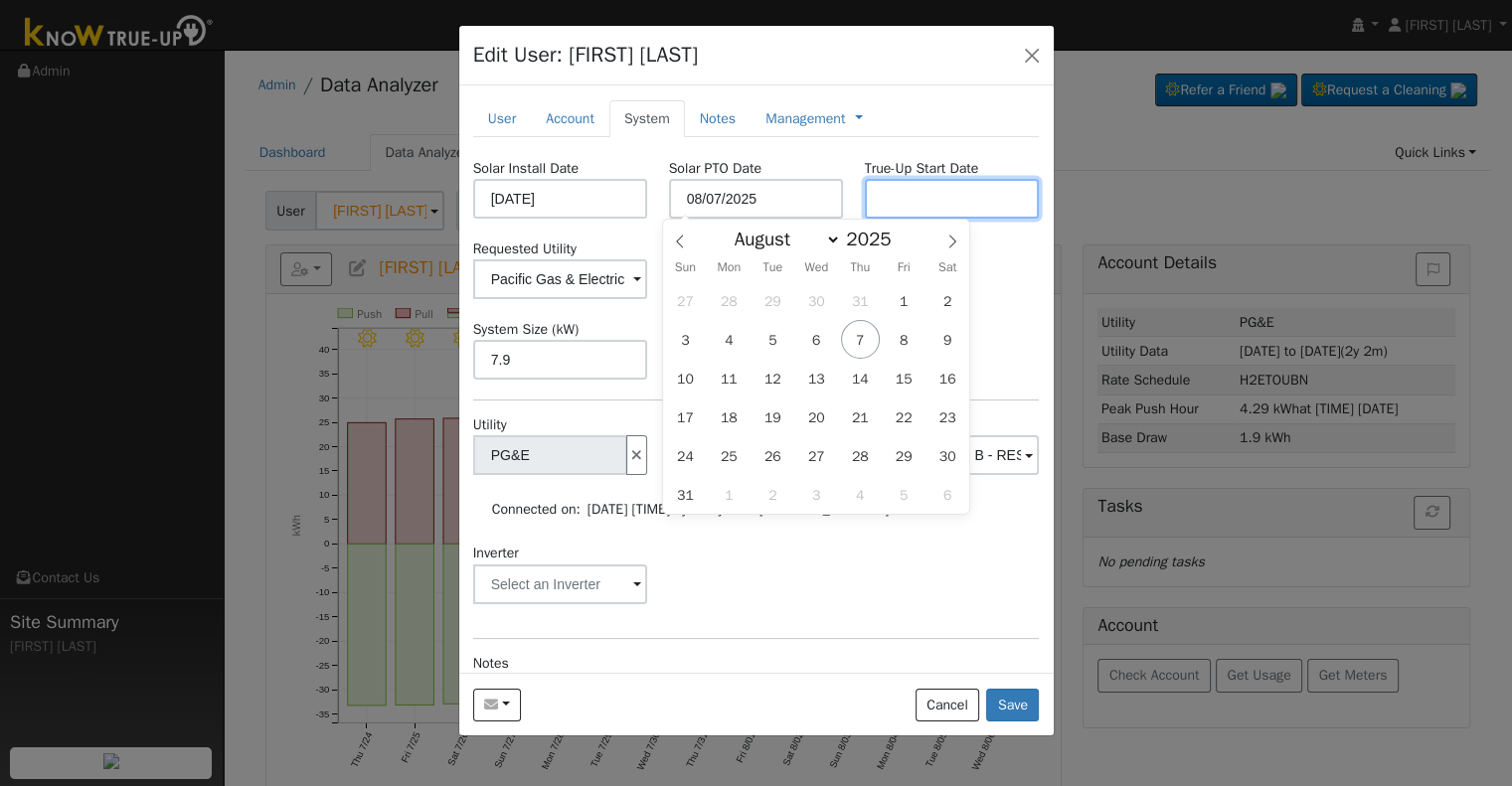 click at bounding box center [952, 199] 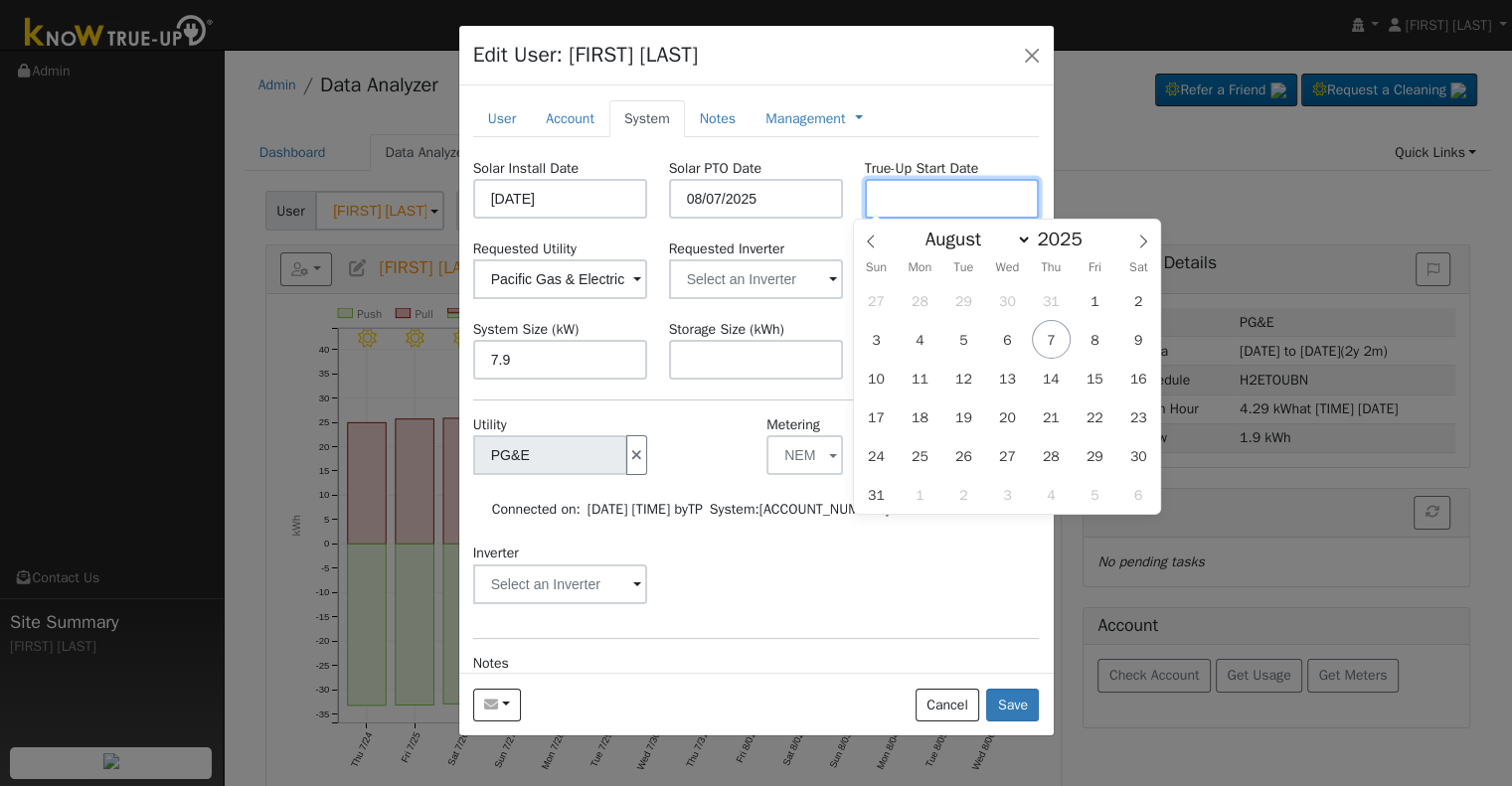 paste on "[DATE]" 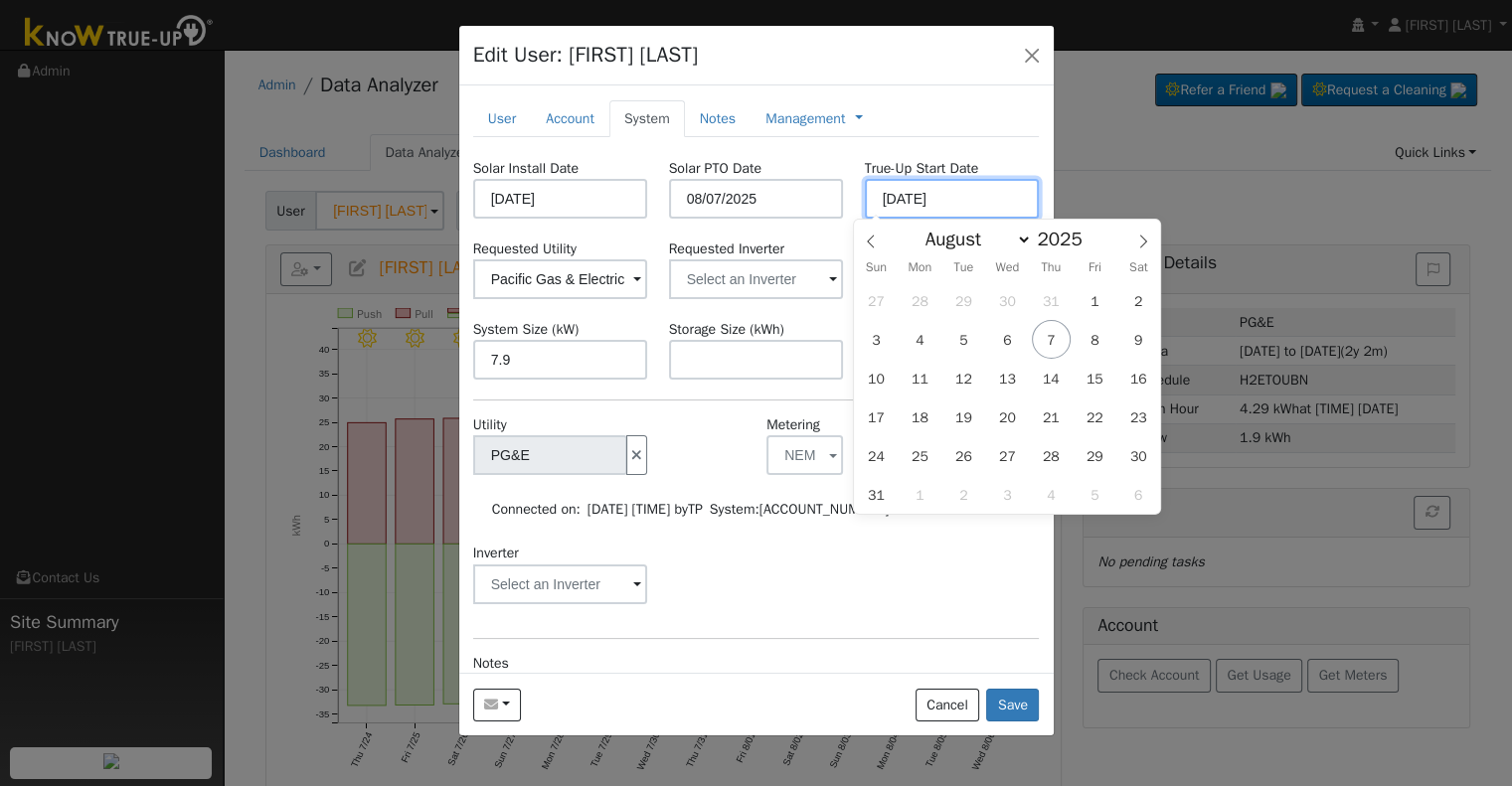 type on "08/07/2025" 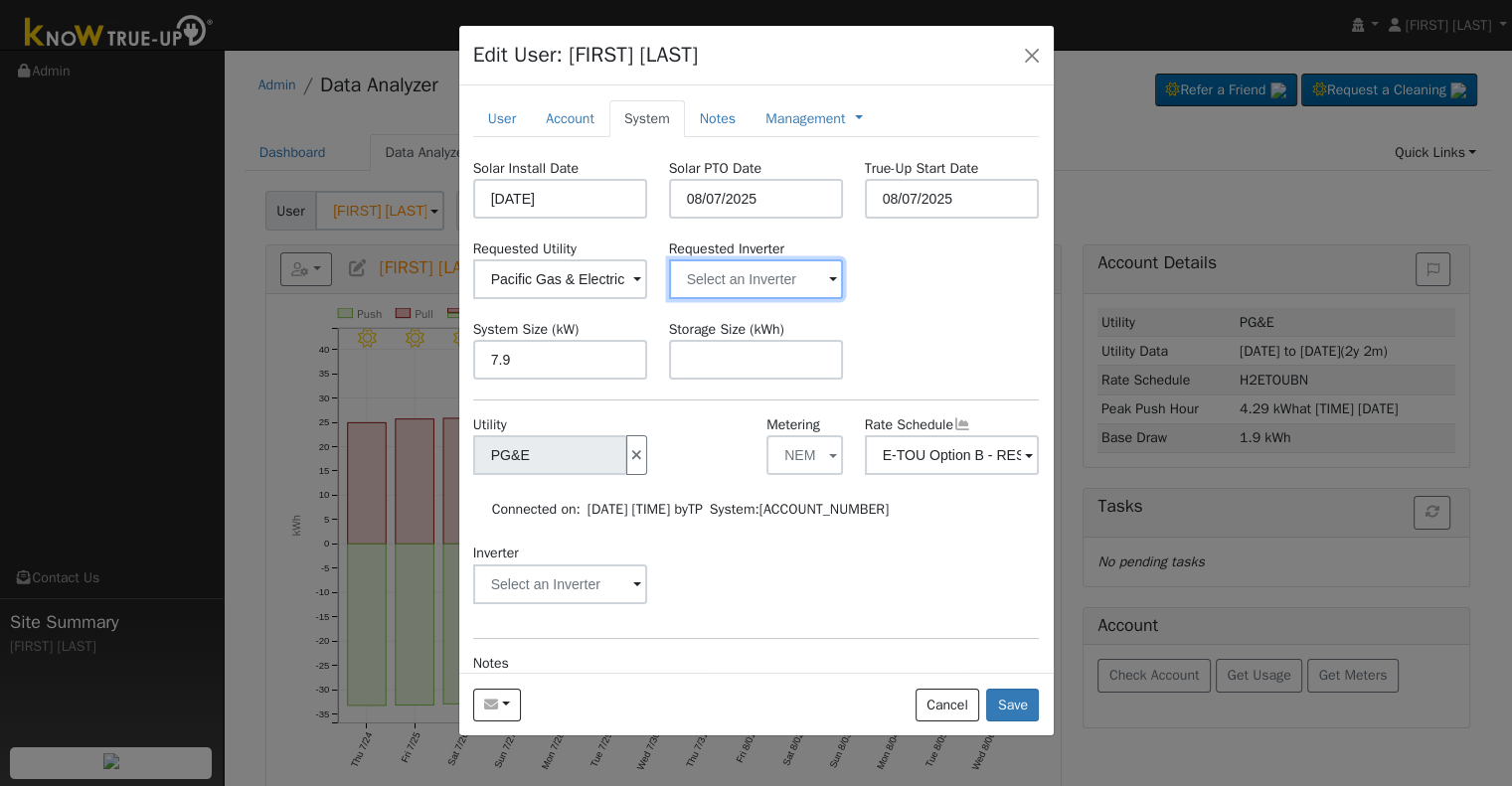 click at bounding box center (561, 279) 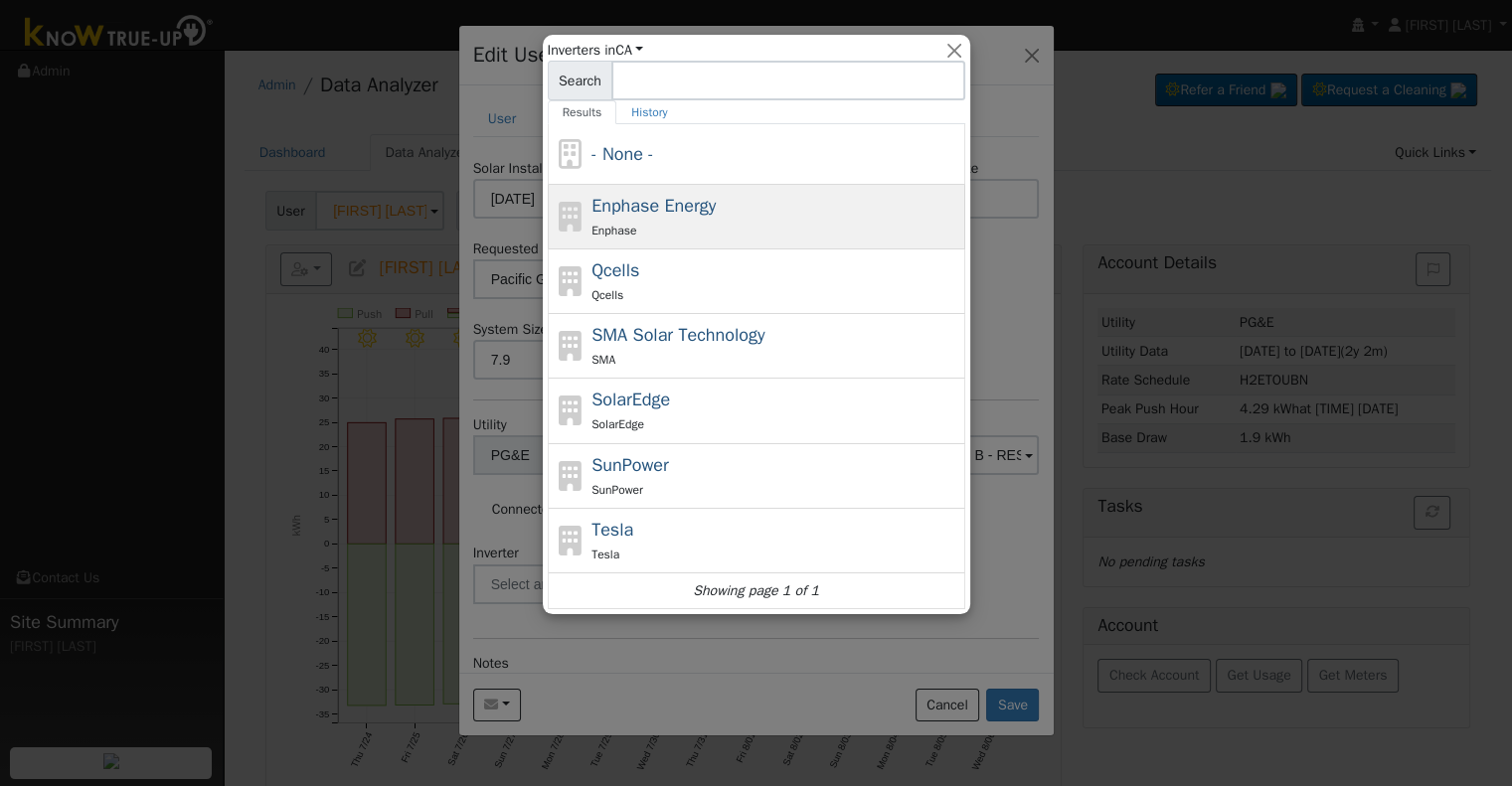 click on "Enphase Energy Enphase" at bounding box center [775, 217] 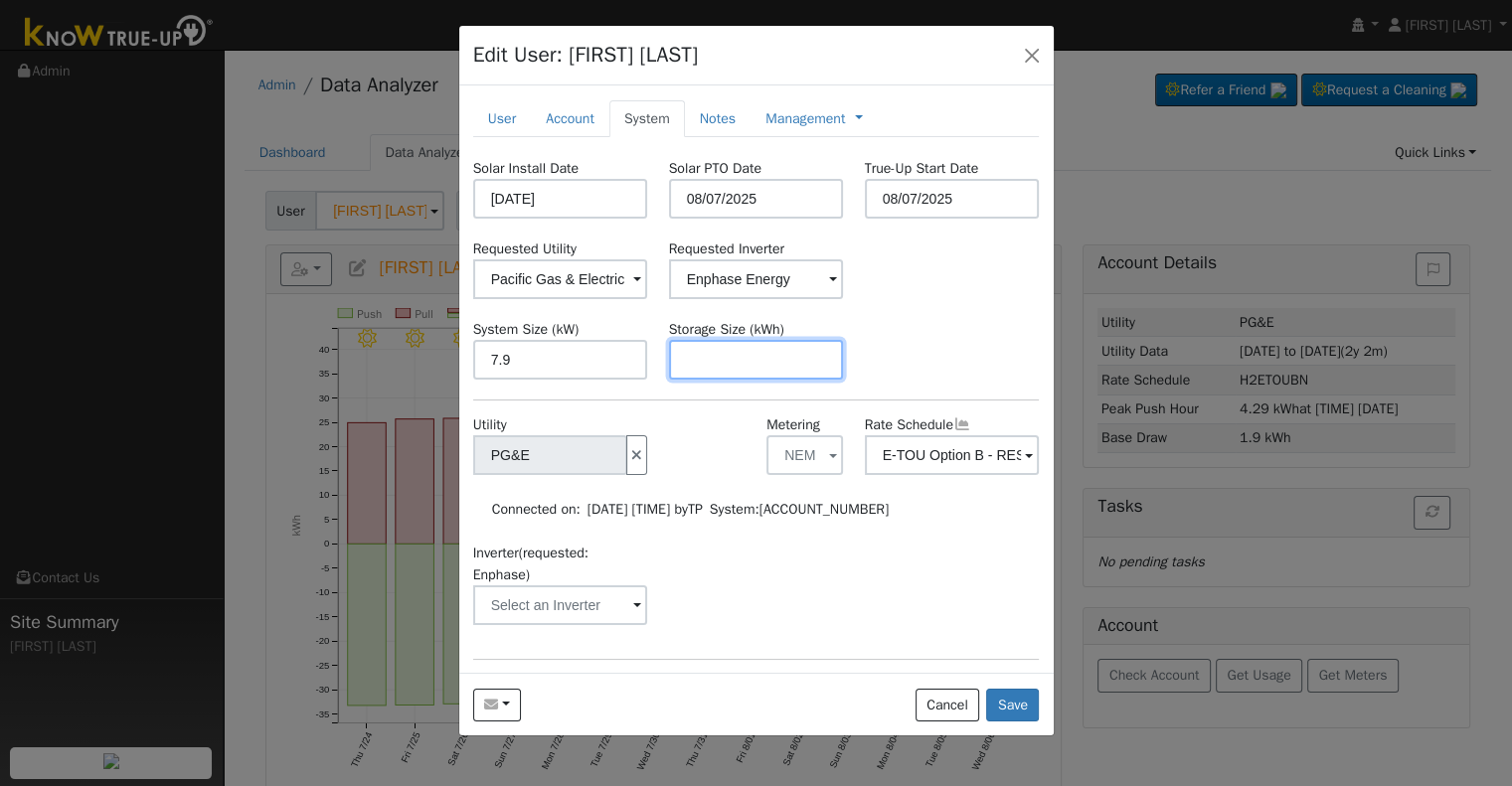 click at bounding box center [756, 360] 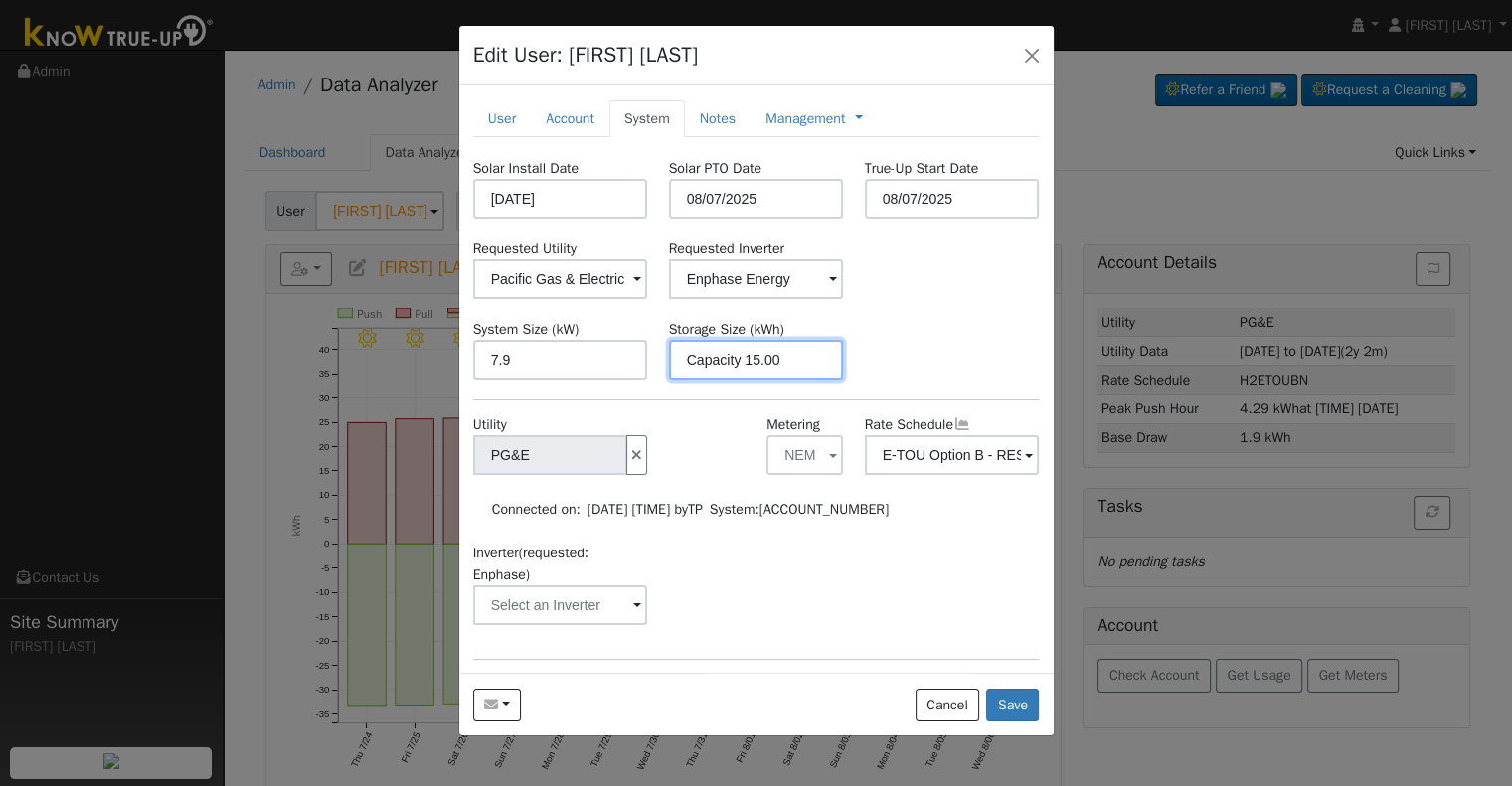 drag, startPoint x: 746, startPoint y: 353, endPoint x: 609, endPoint y: 373, distance: 138.45216 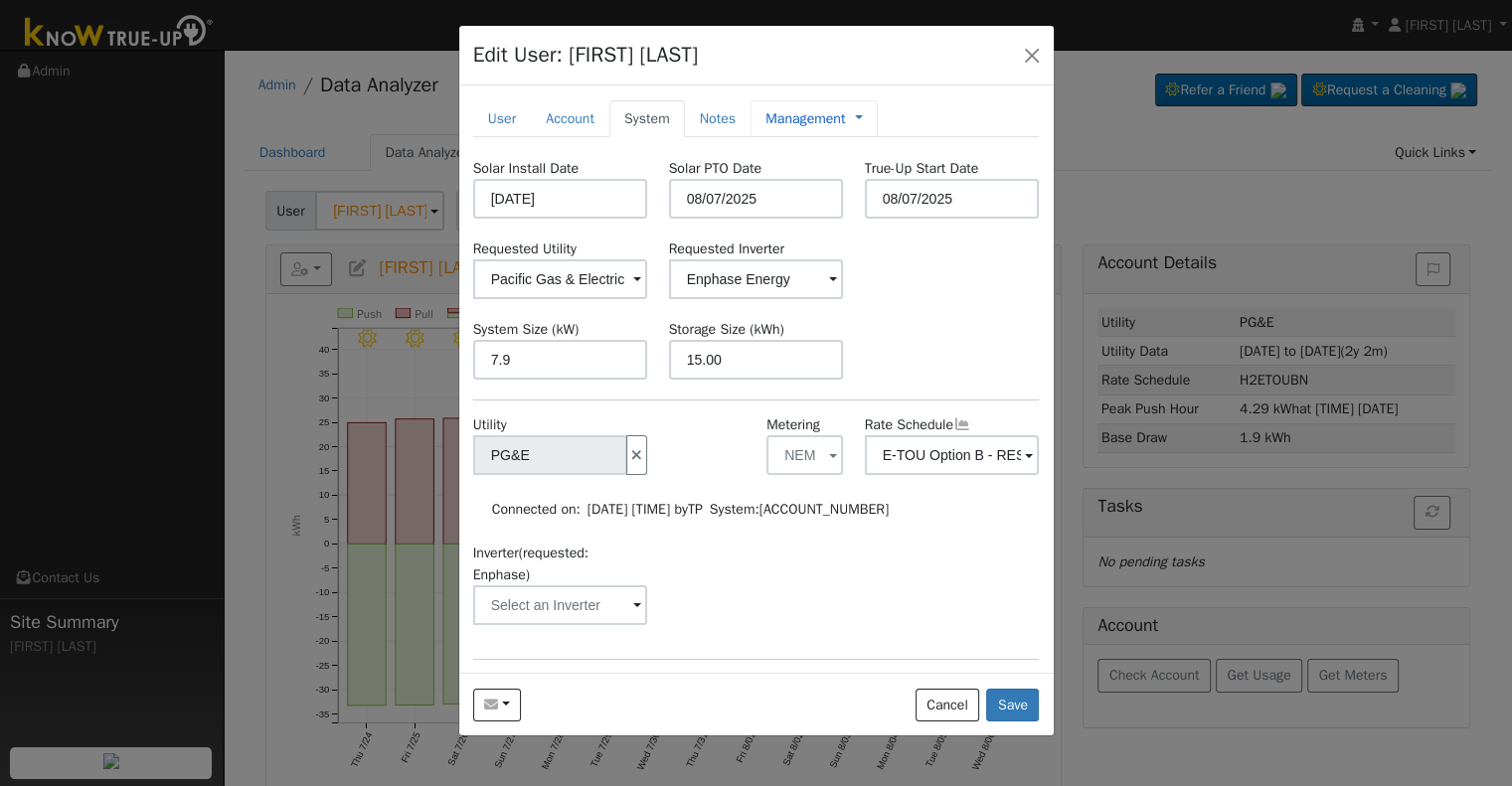 type on "15" 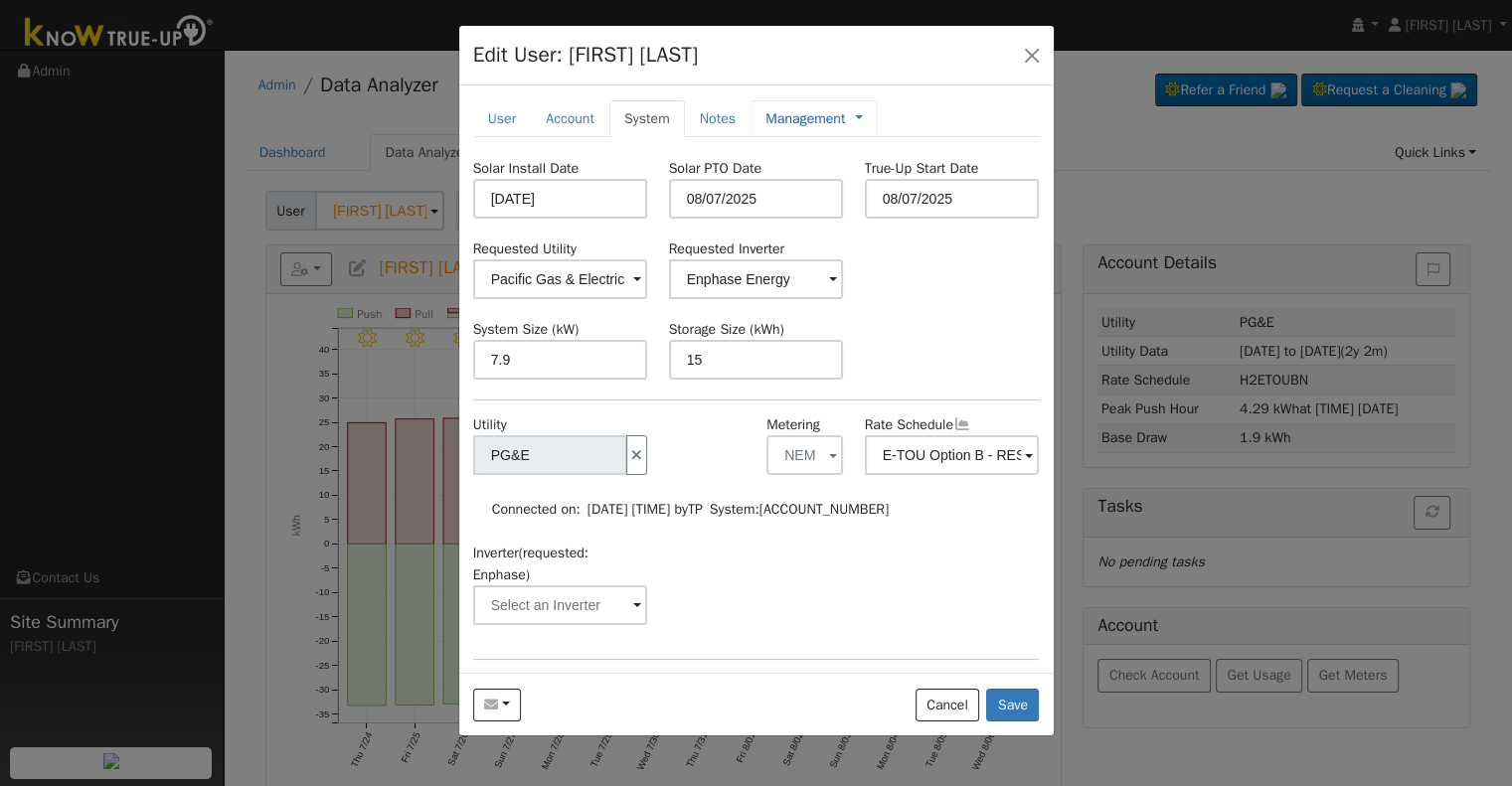 click on "Management" at bounding box center [805, 118] 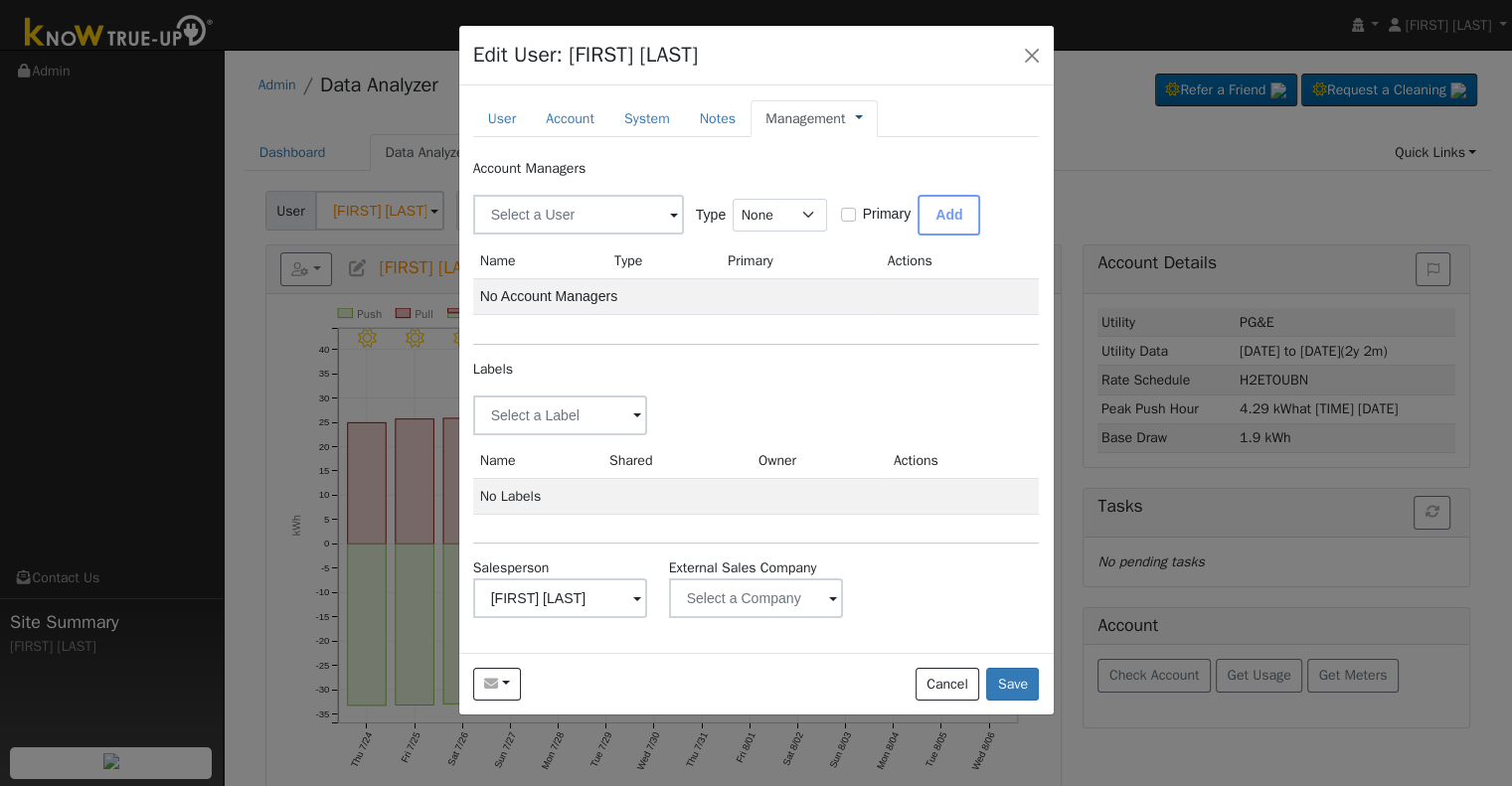 click at bounding box center (859, 118) 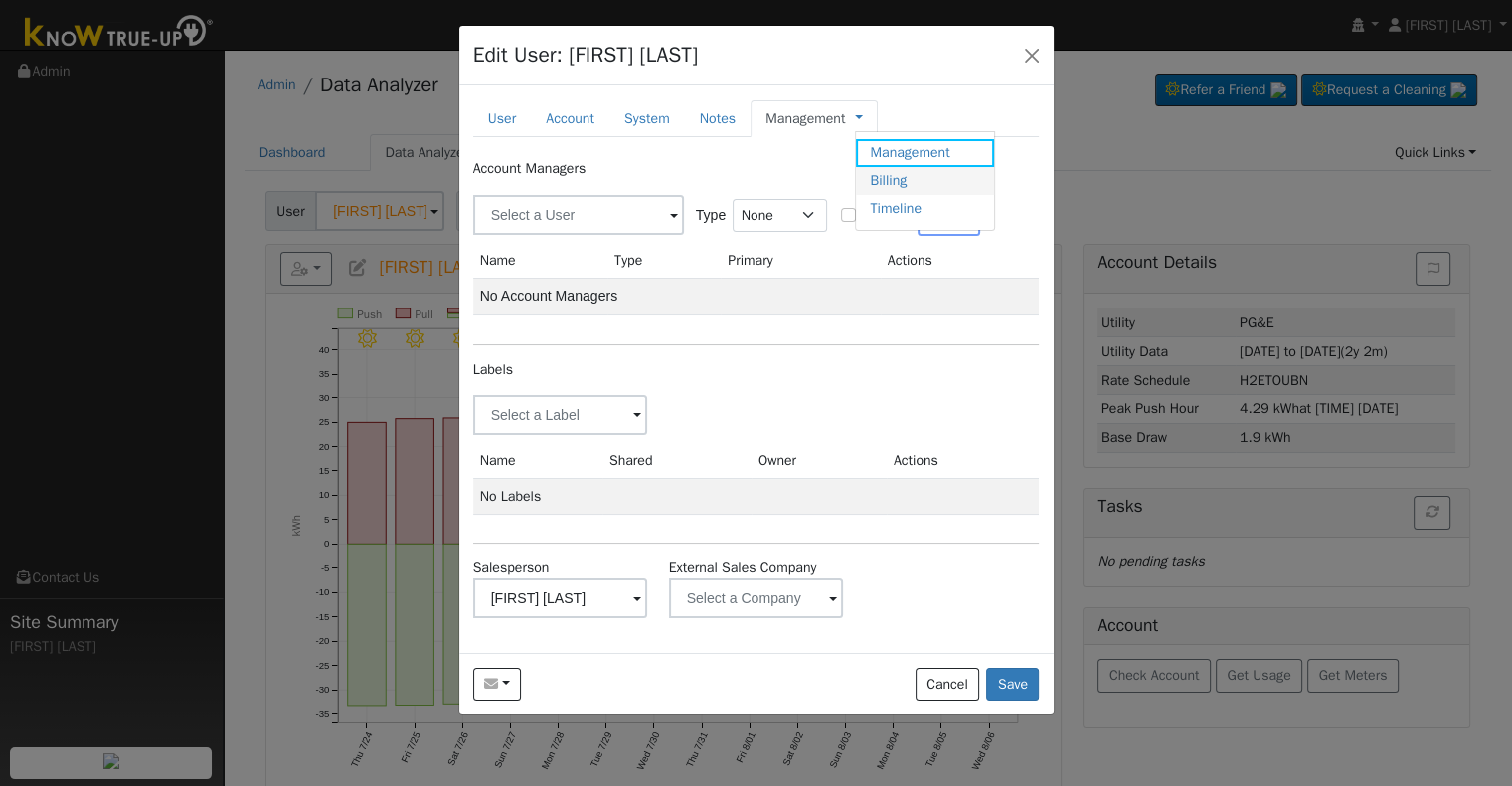 click on "Billing" at bounding box center (924, 181) 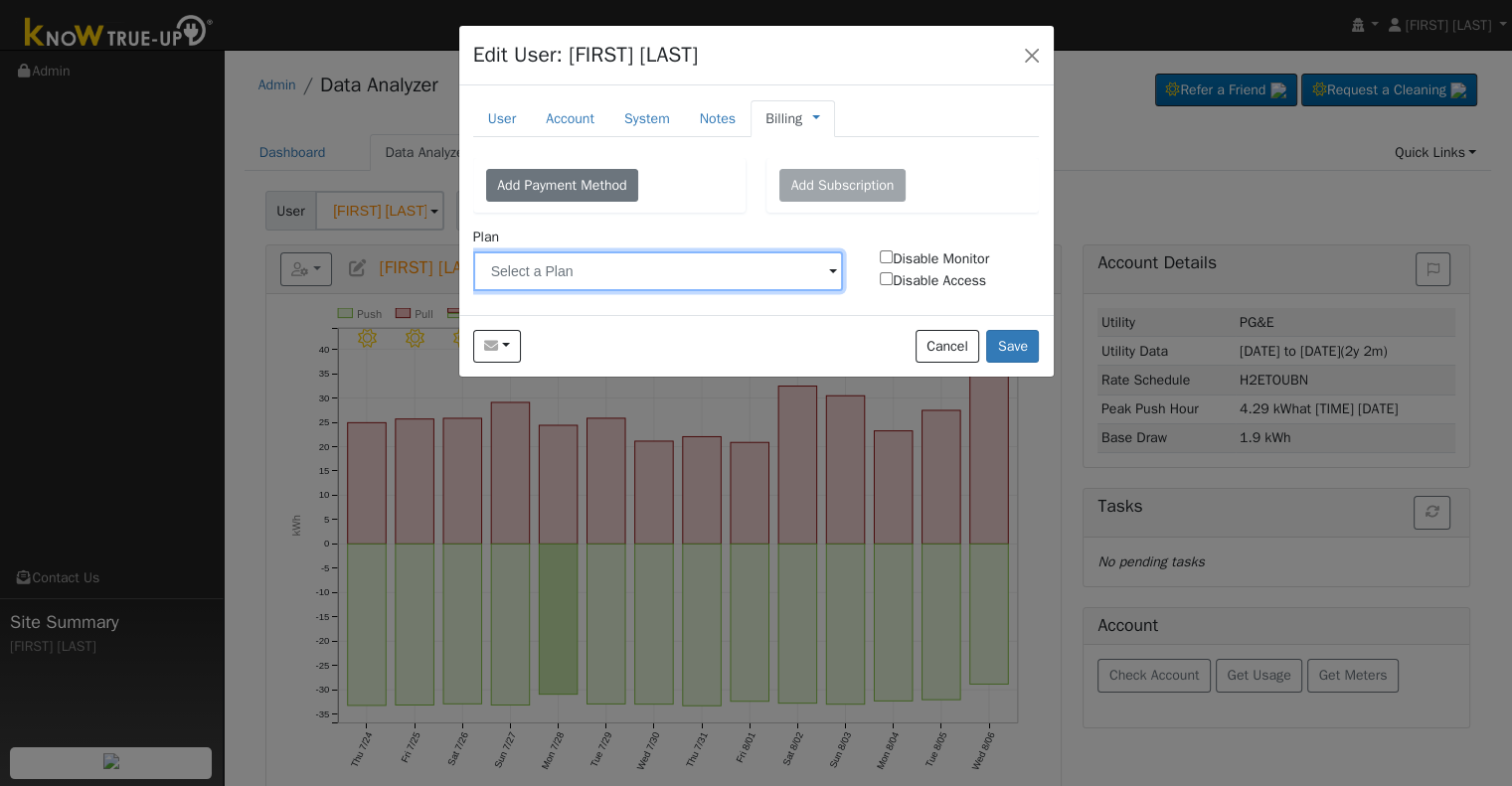 click at bounding box center (658, 271) 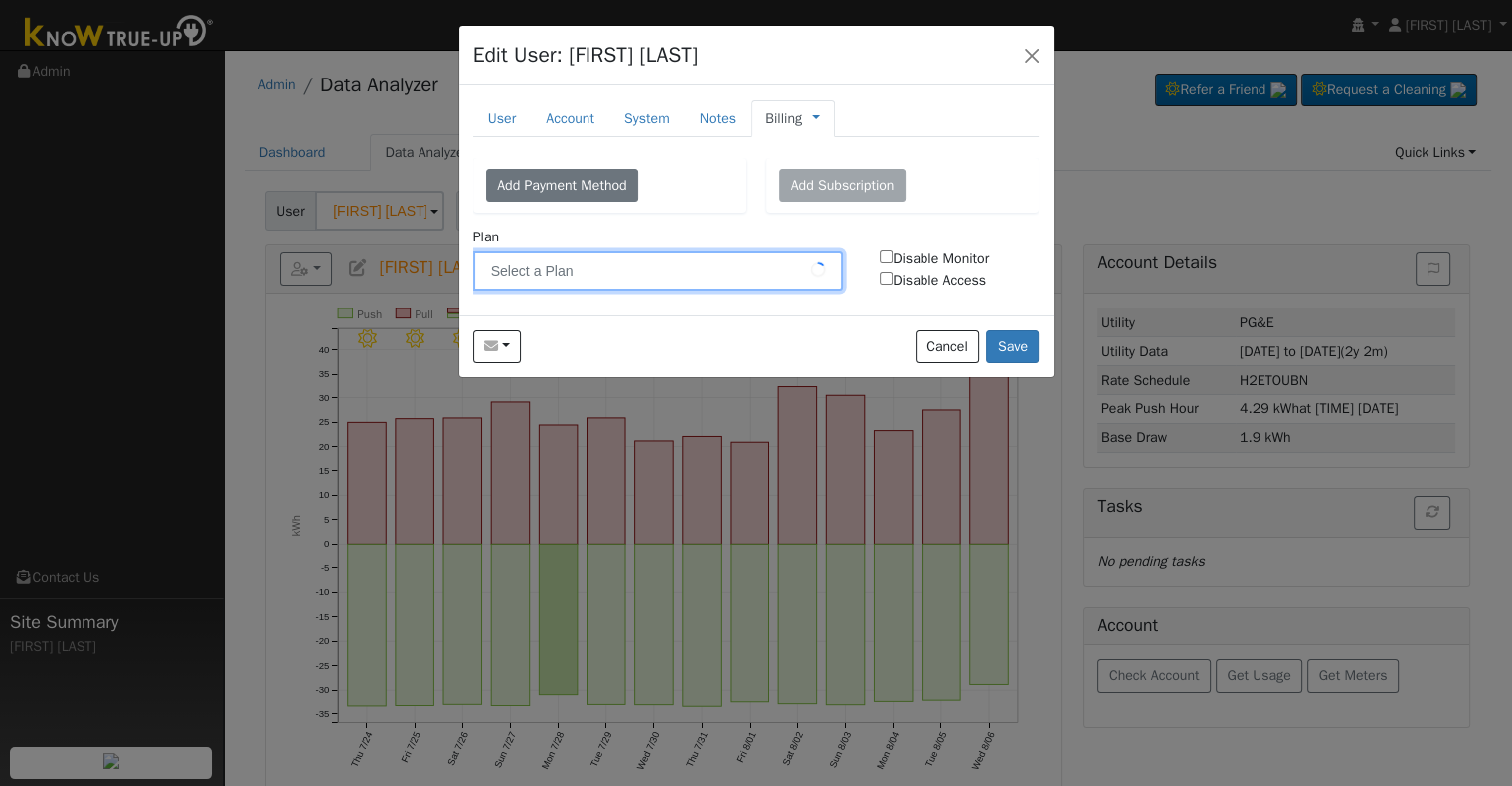 click at bounding box center (658, 271) 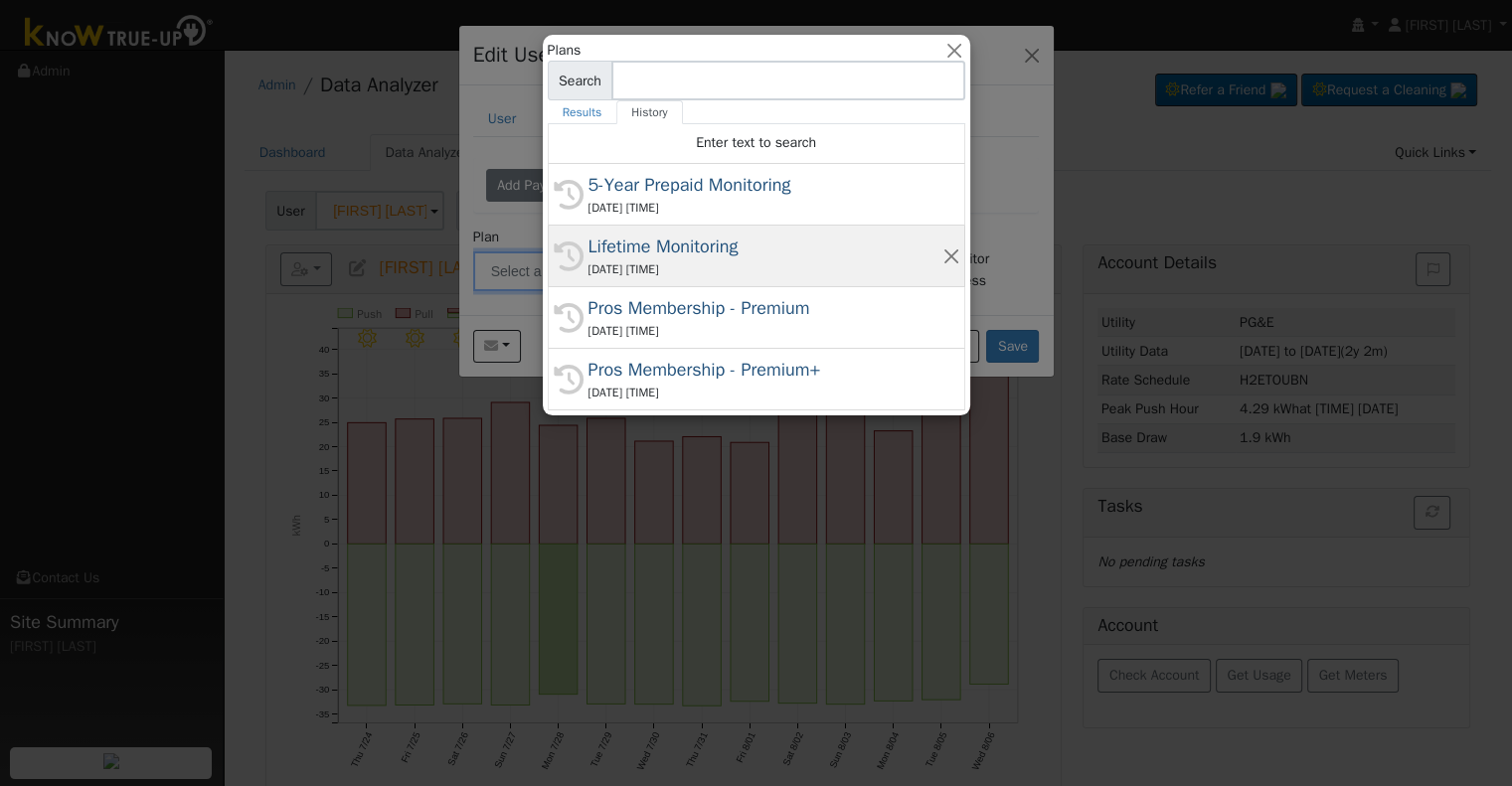 click on "Lifetime Monitoring" at bounding box center [765, 246] 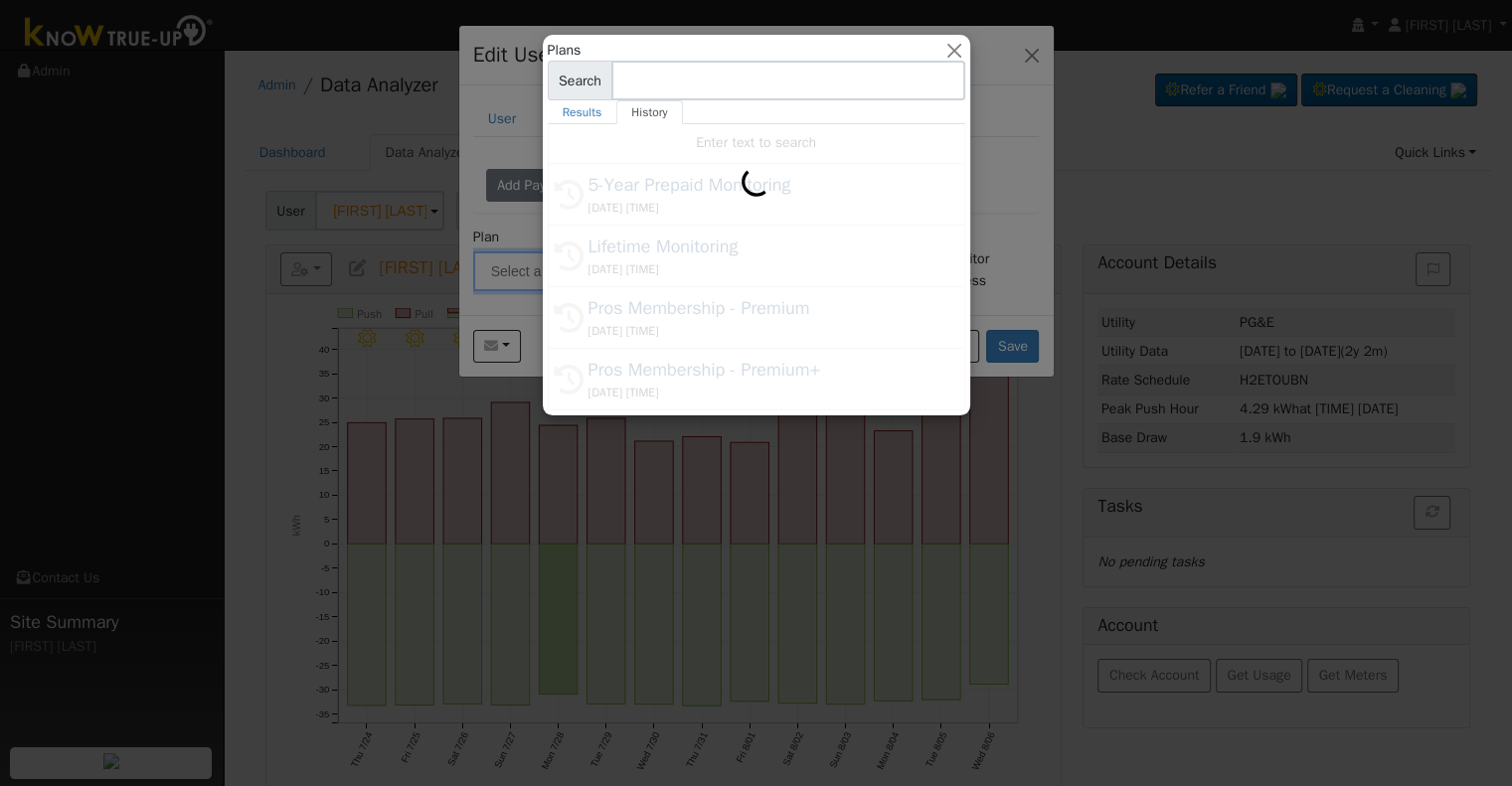 type on "Lifetime Monitoring" 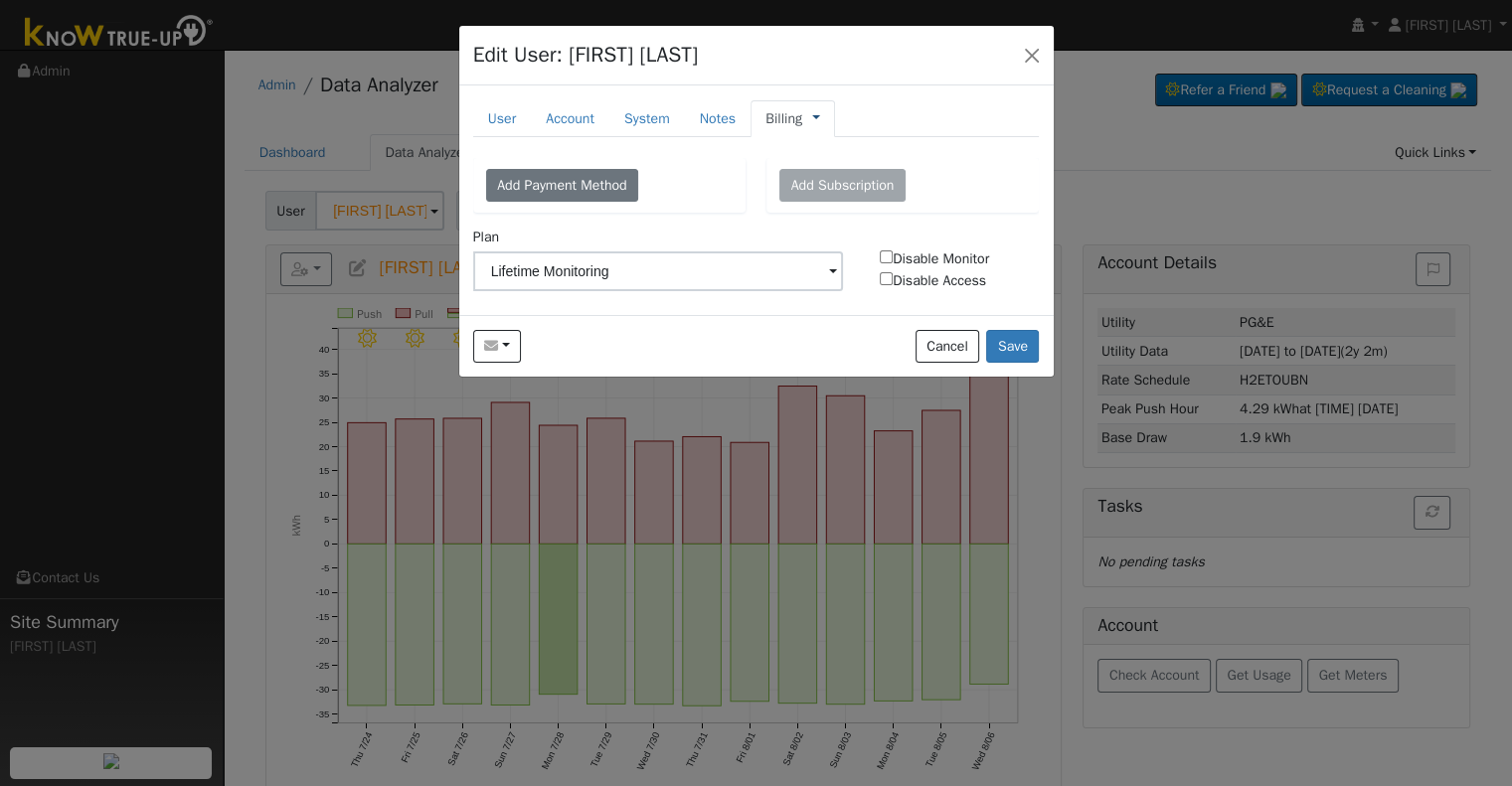 click at bounding box center (816, 118) 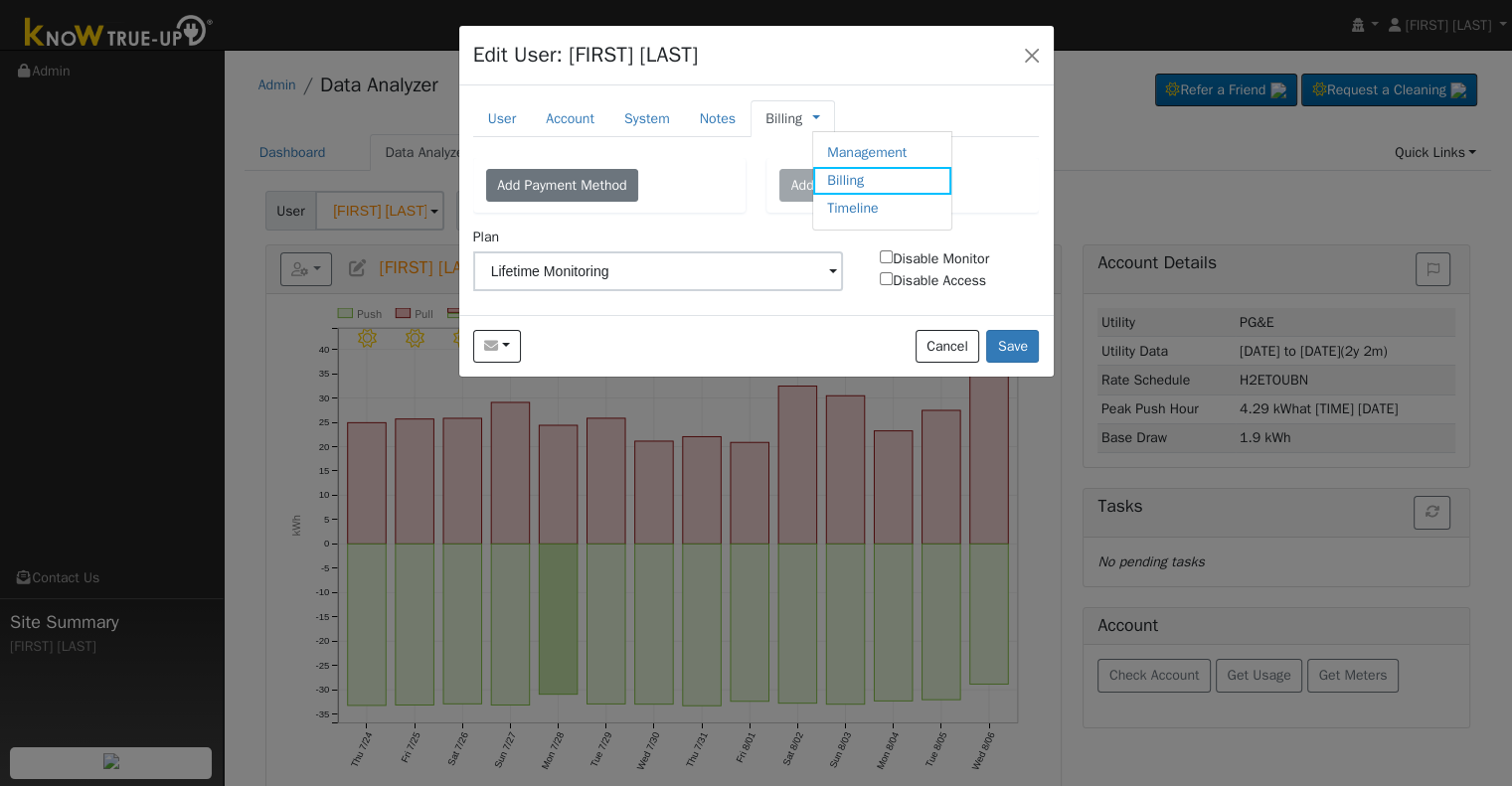 click on "Management" at bounding box center [882, 153] 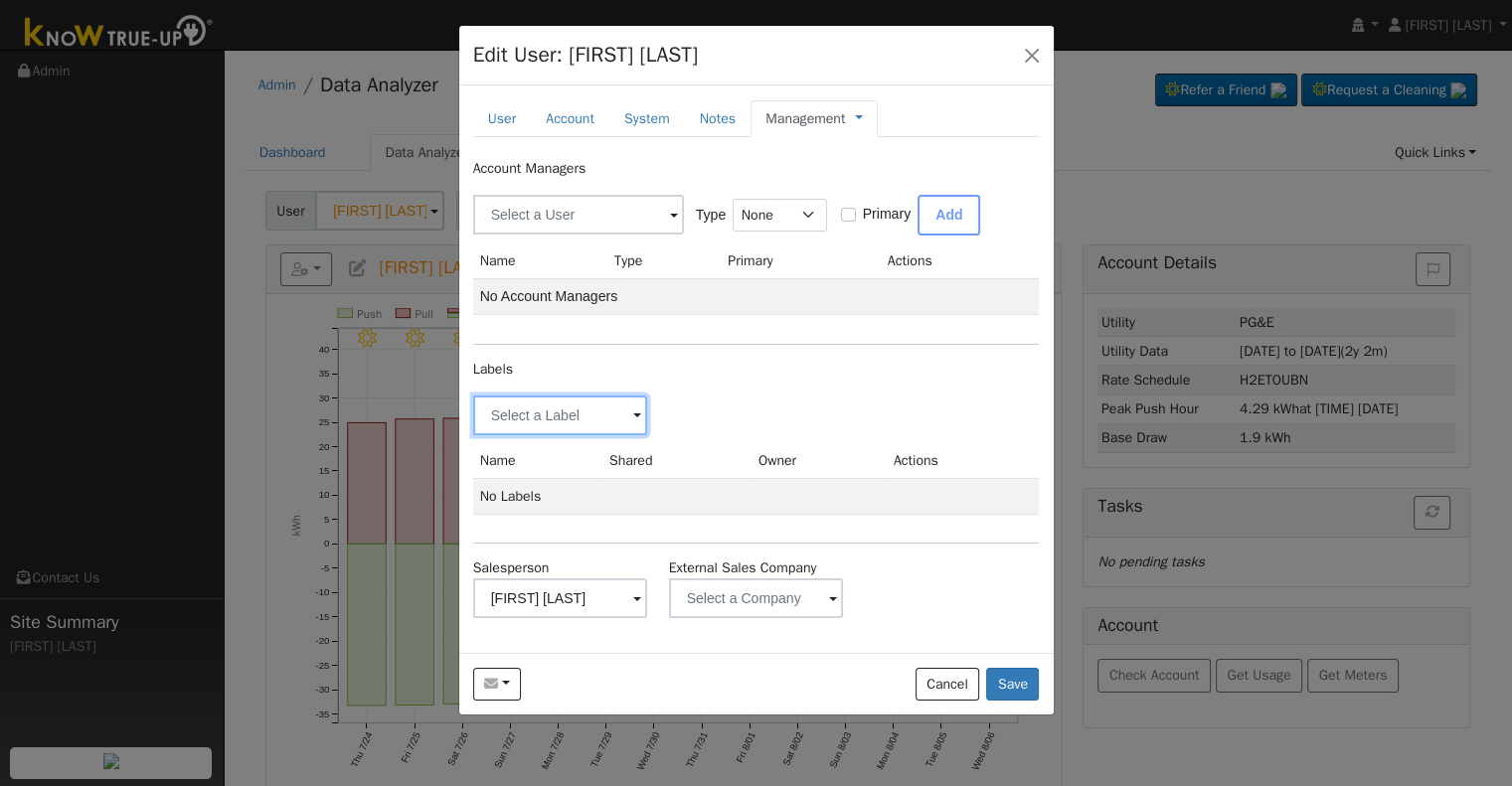 click at bounding box center (561, 415) 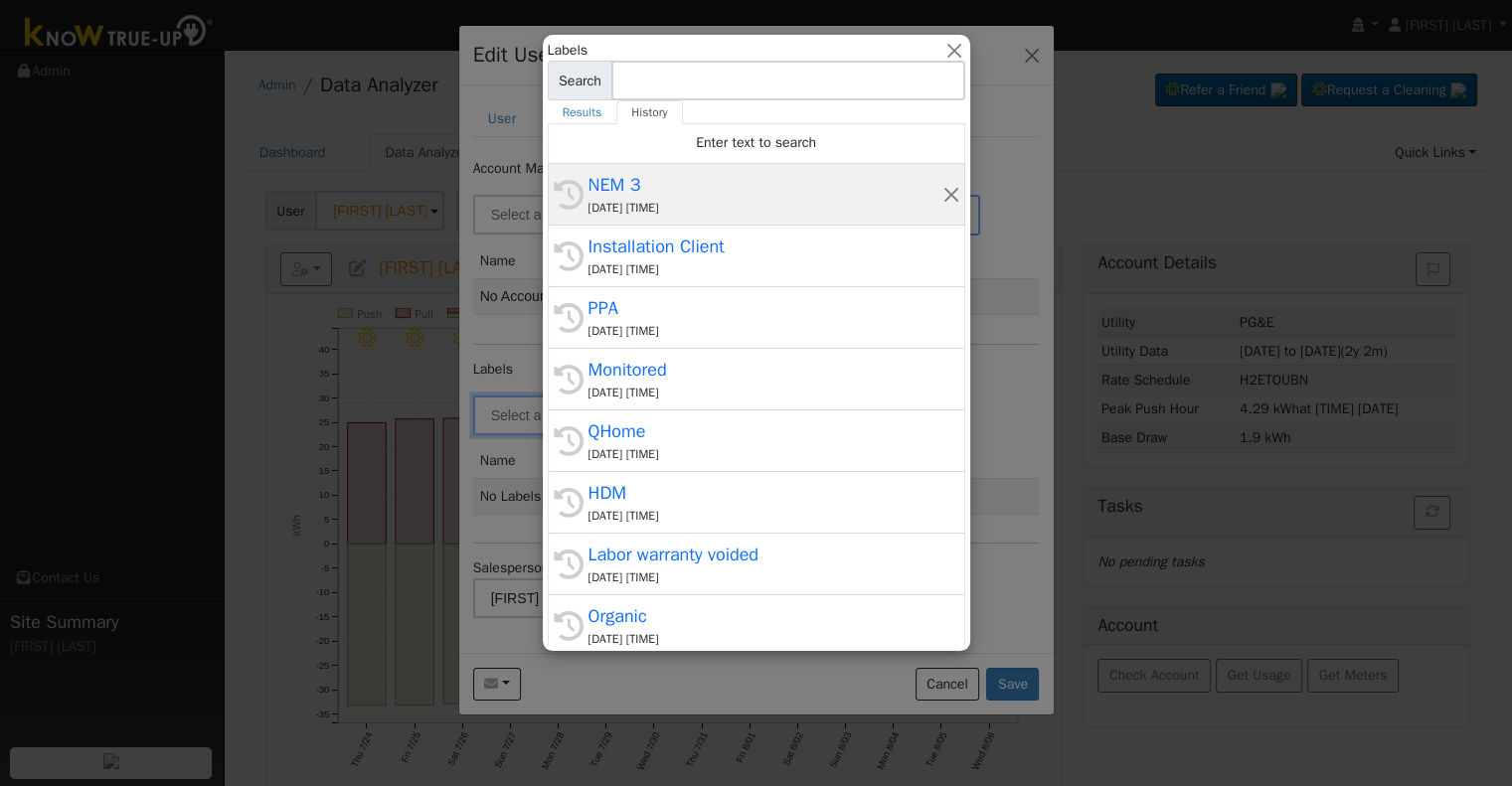 click on "[DATE] [TIME]" at bounding box center [765, 208] 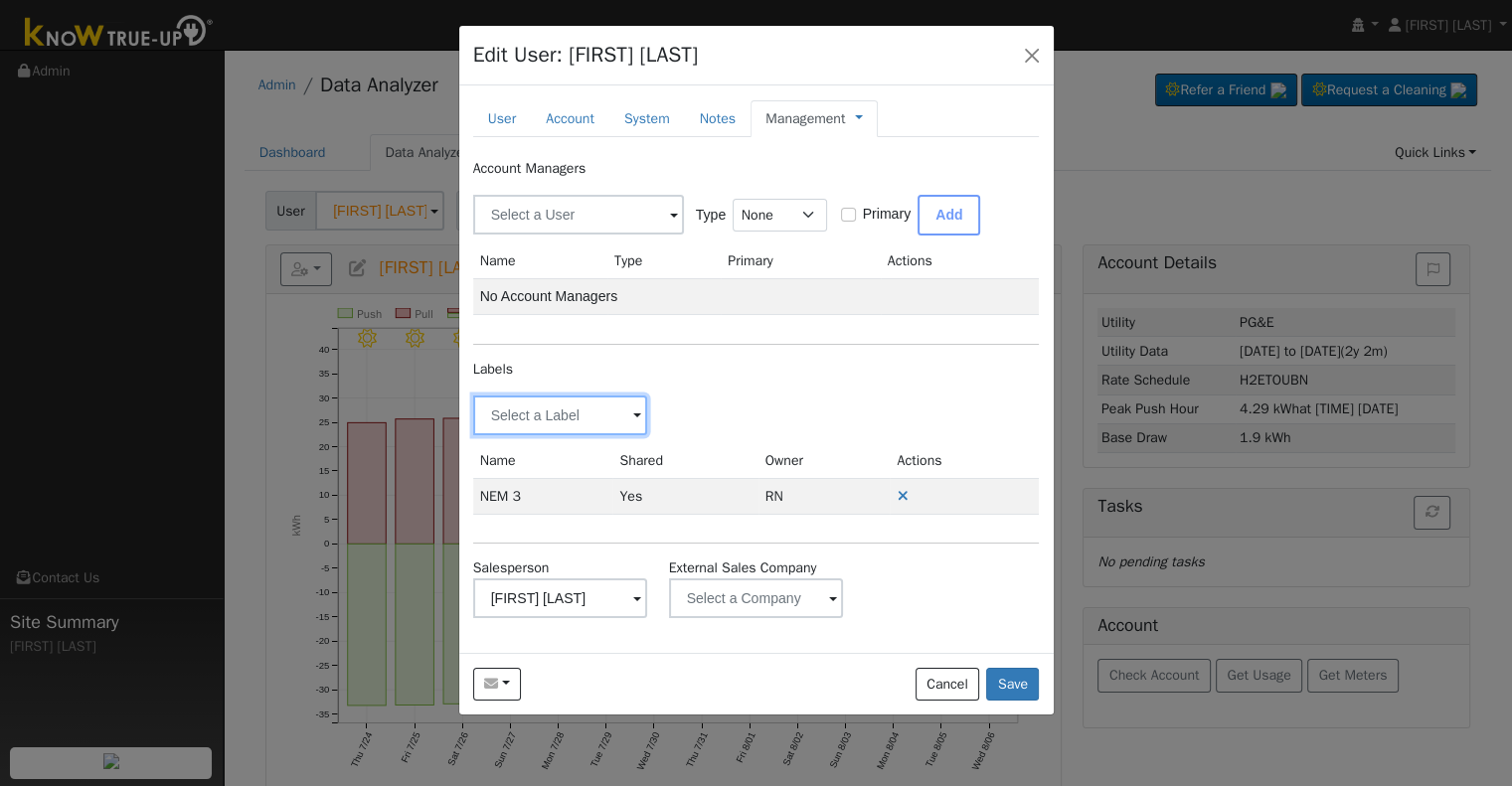 click at bounding box center [561, 415] 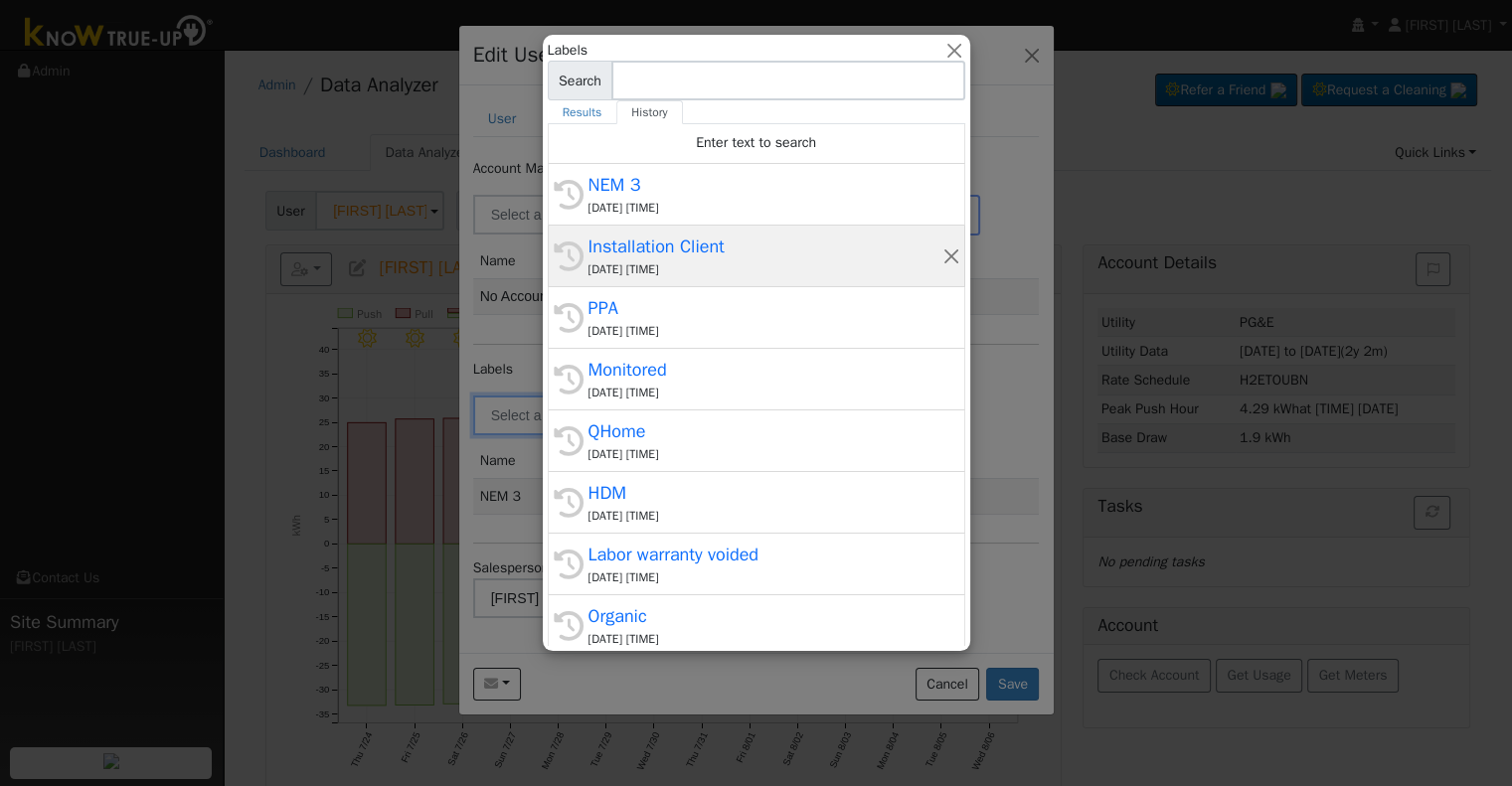 click on "[DATE] [TIME]" at bounding box center (765, 269) 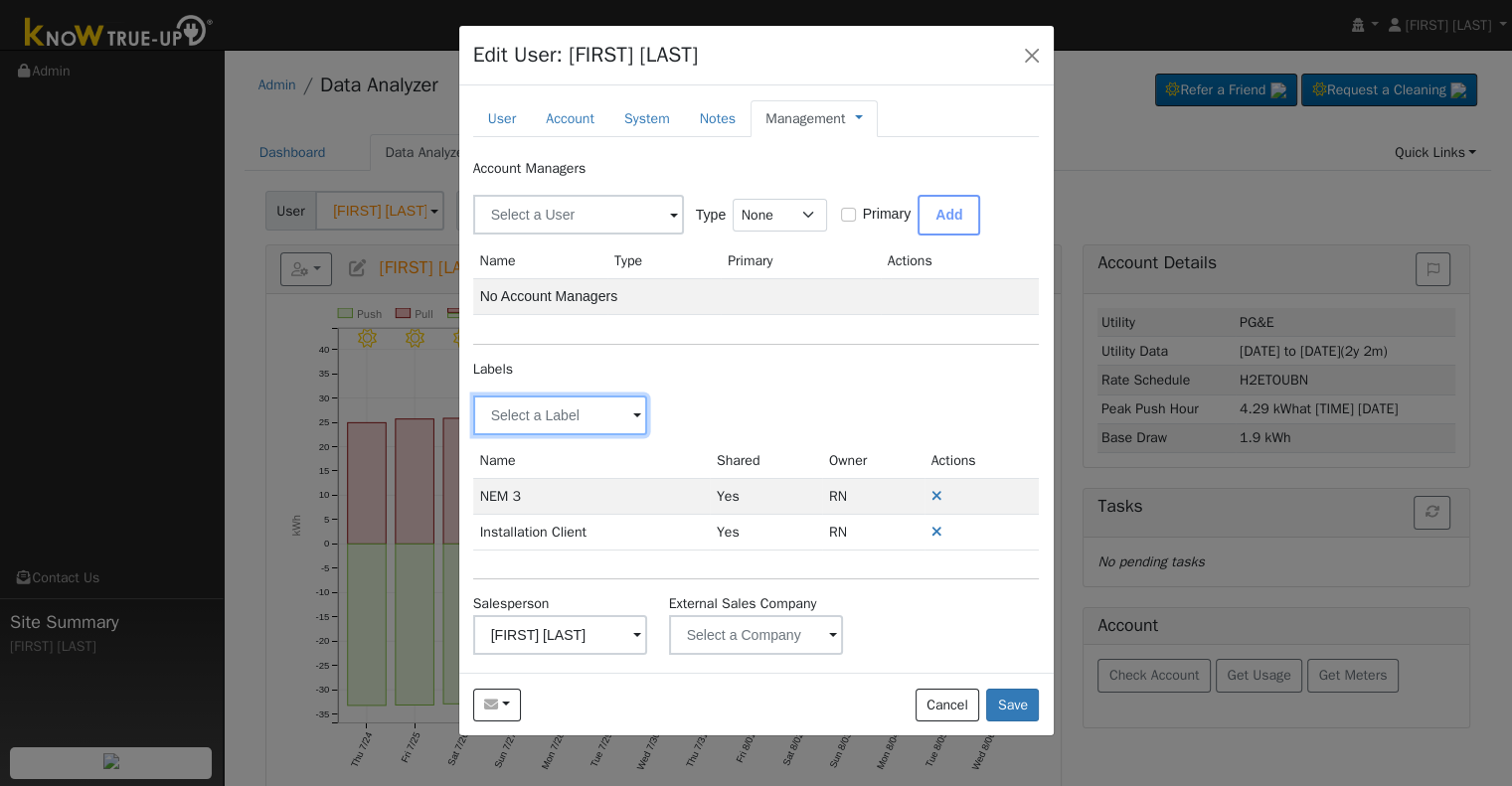 click at bounding box center [561, 415] 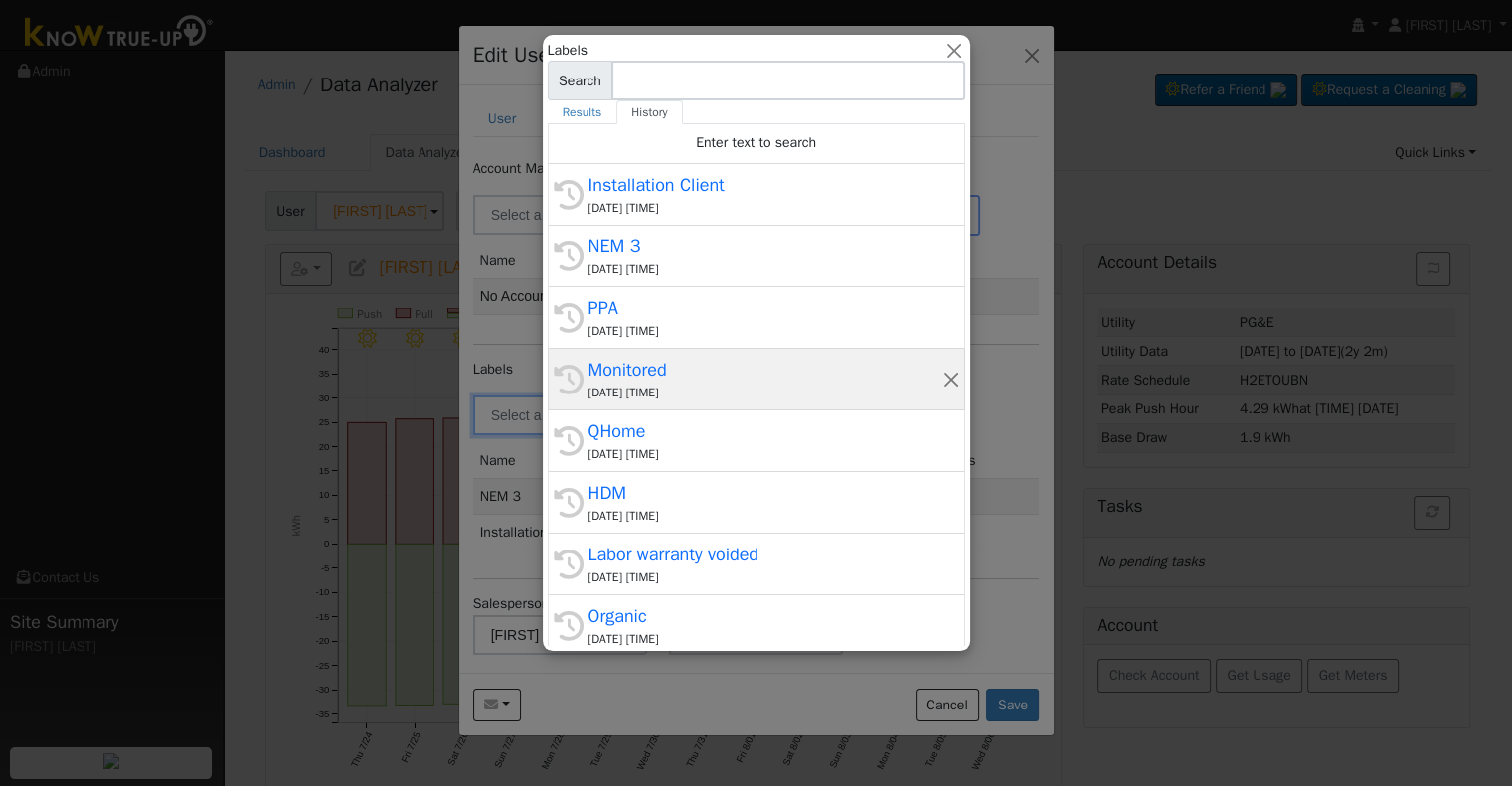 click on "[DATE] [TIME]" at bounding box center (765, 393) 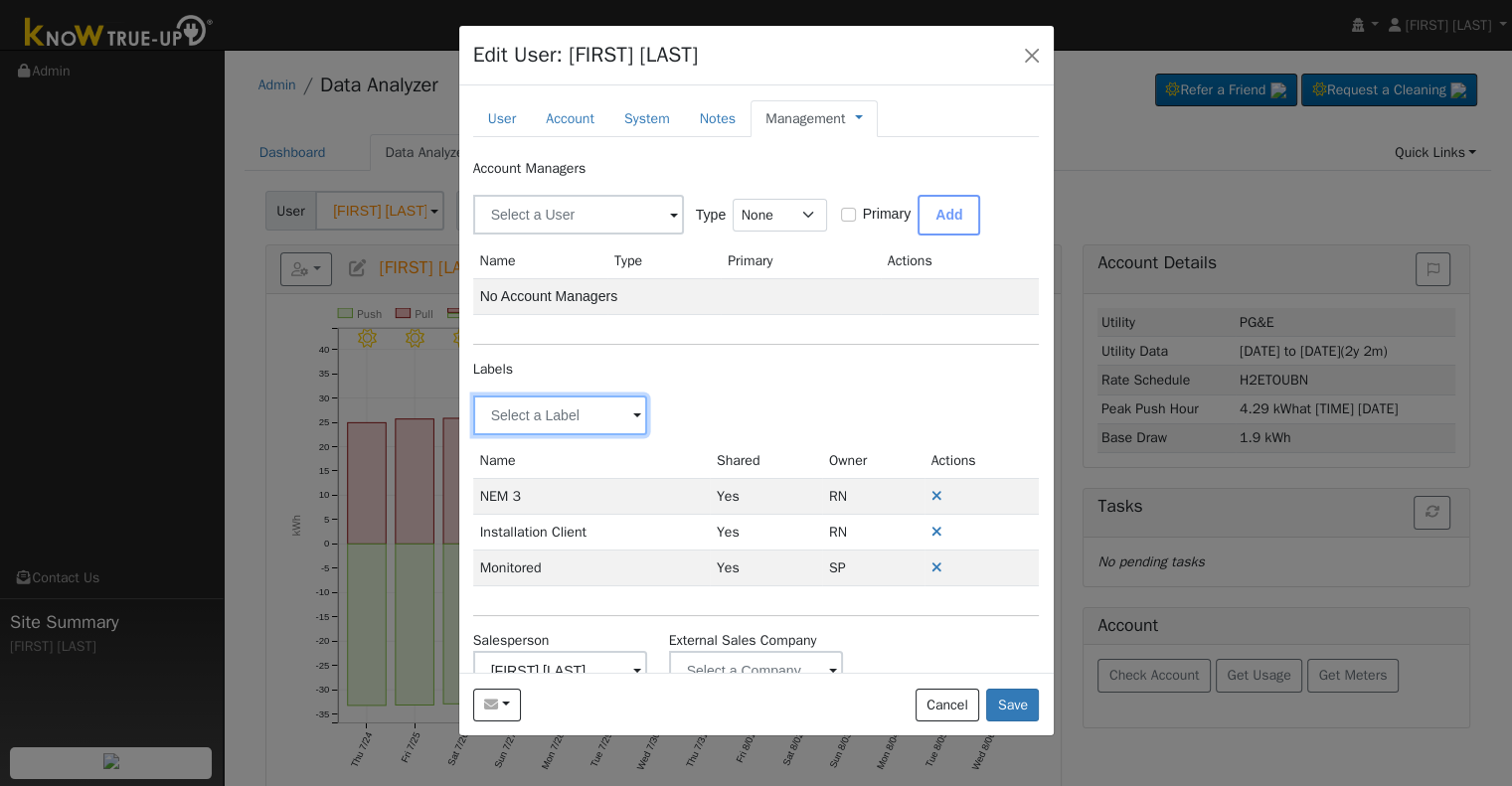 click at bounding box center [561, 415] 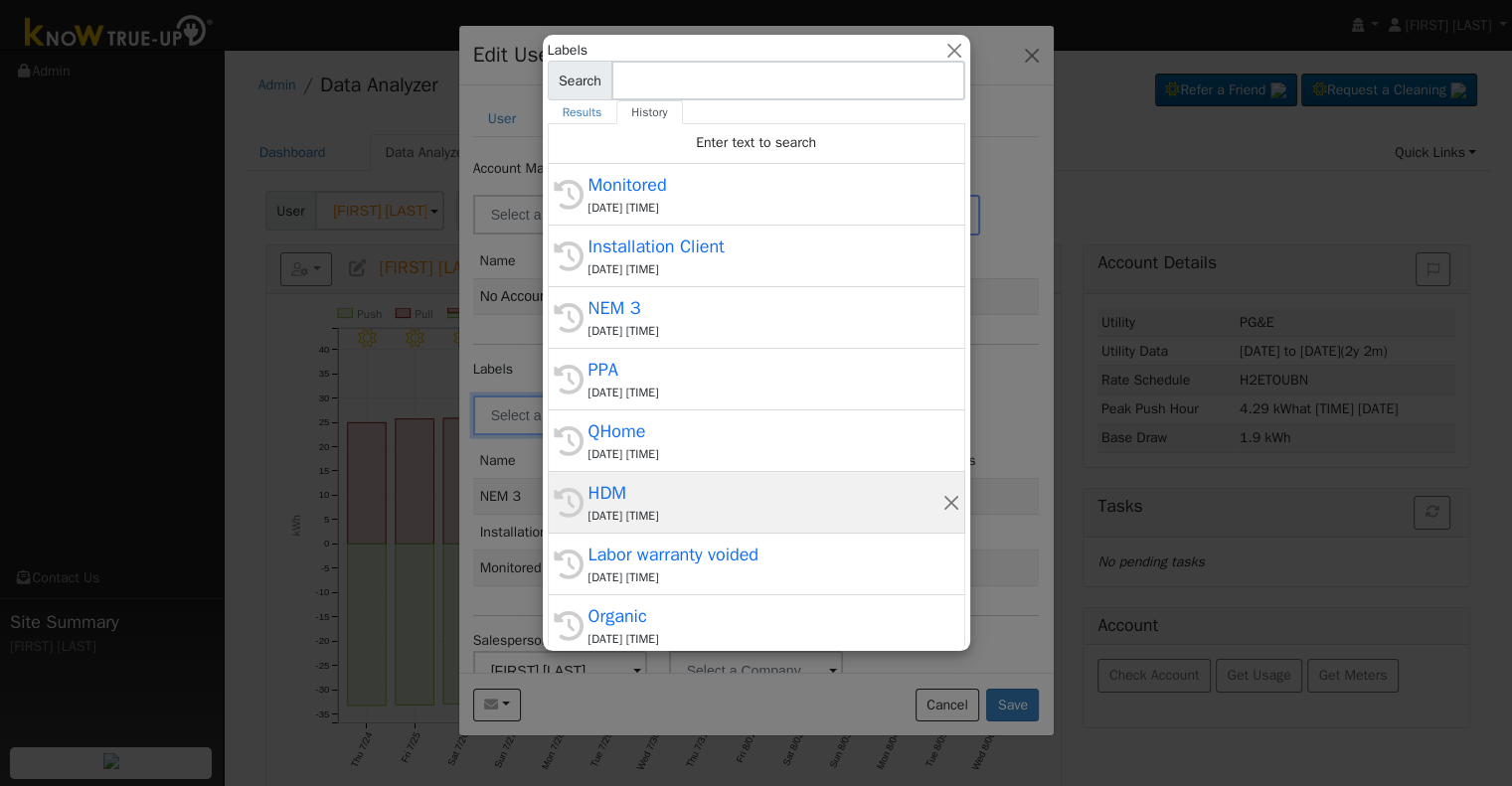 click on "HDM" at bounding box center (765, 493) 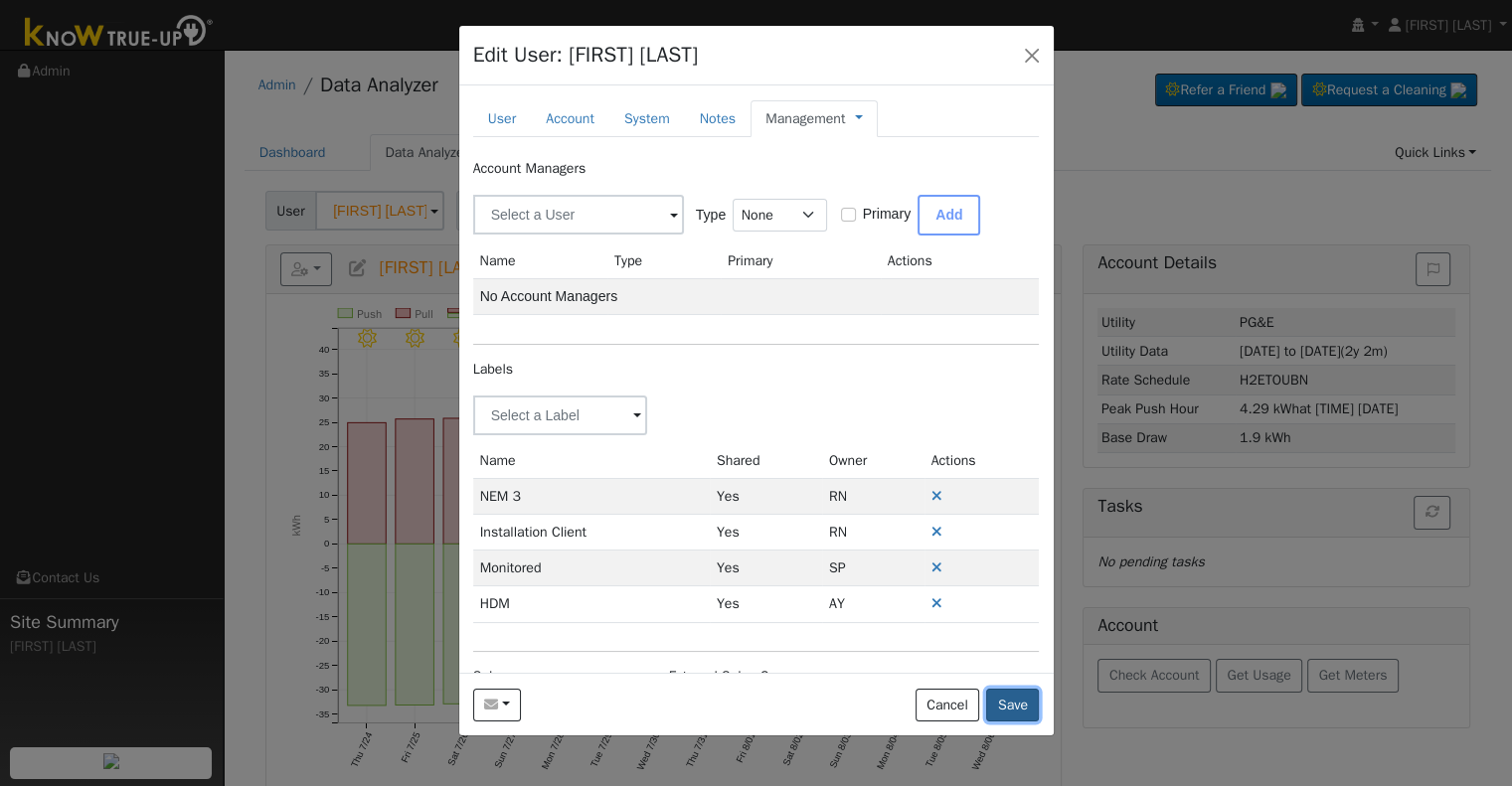 click on "Save" at bounding box center (1012, 706) 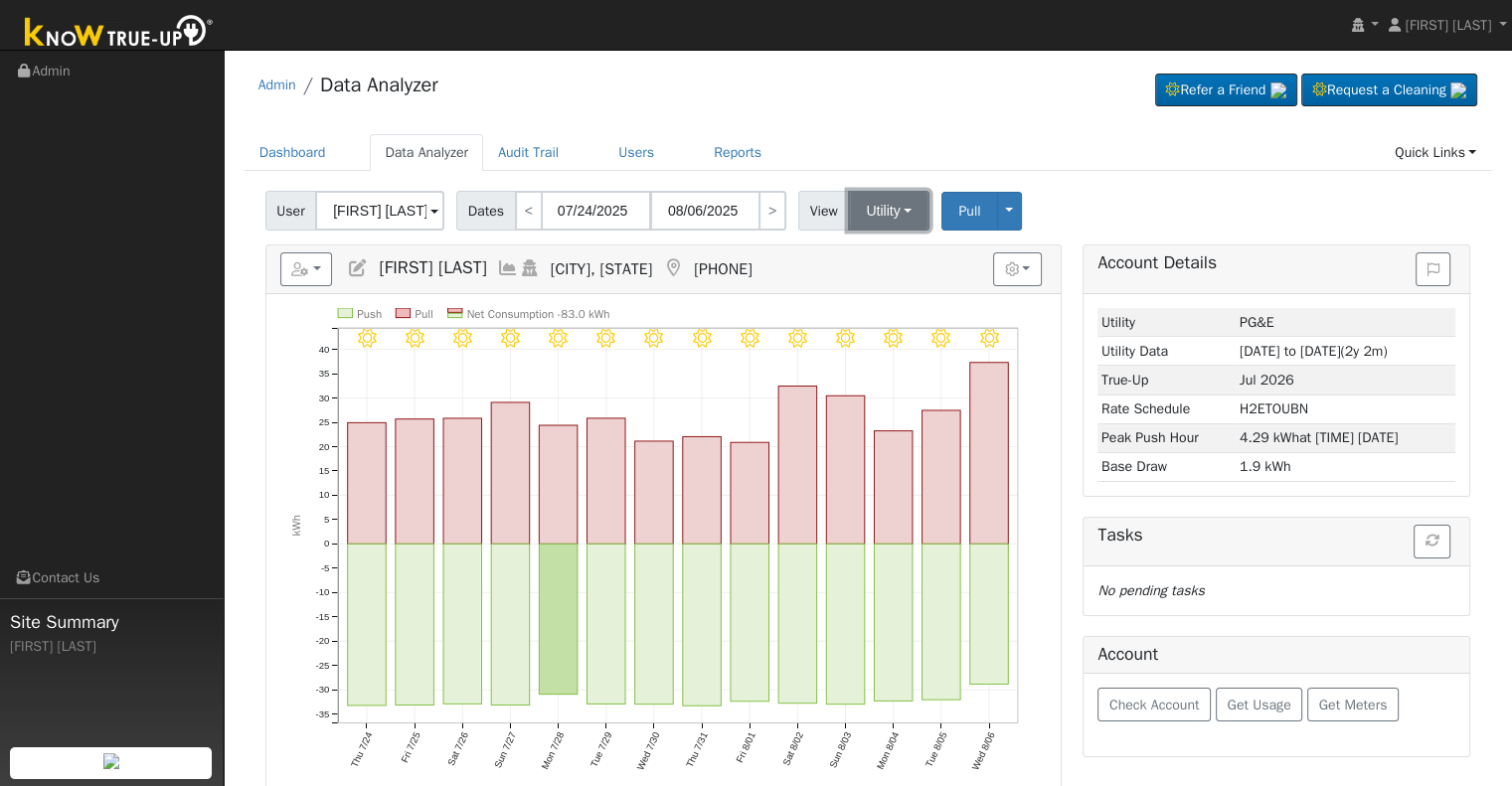click on "Utility" at bounding box center [889, 211] 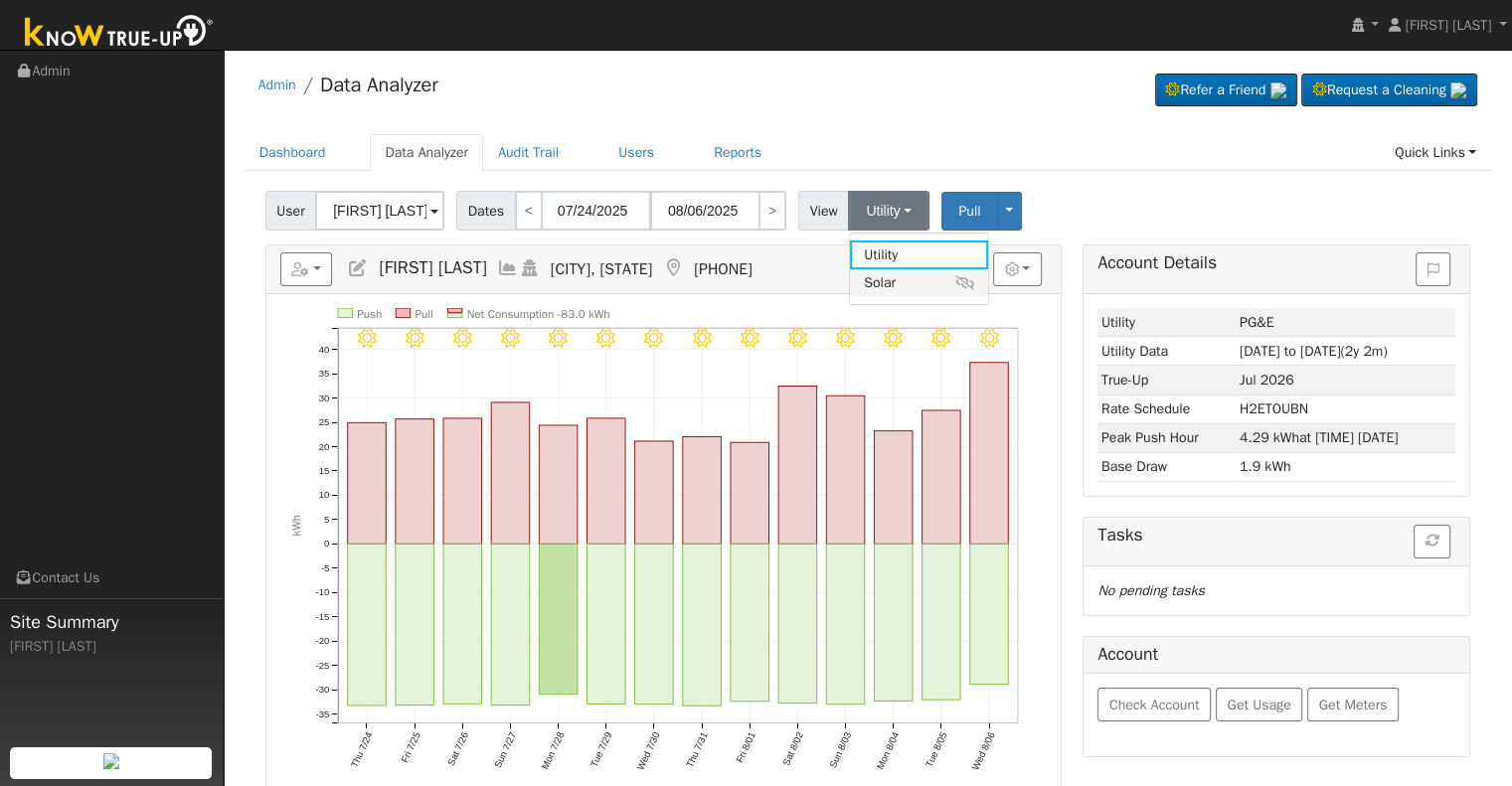 click on "Solar" at bounding box center [919, 283] 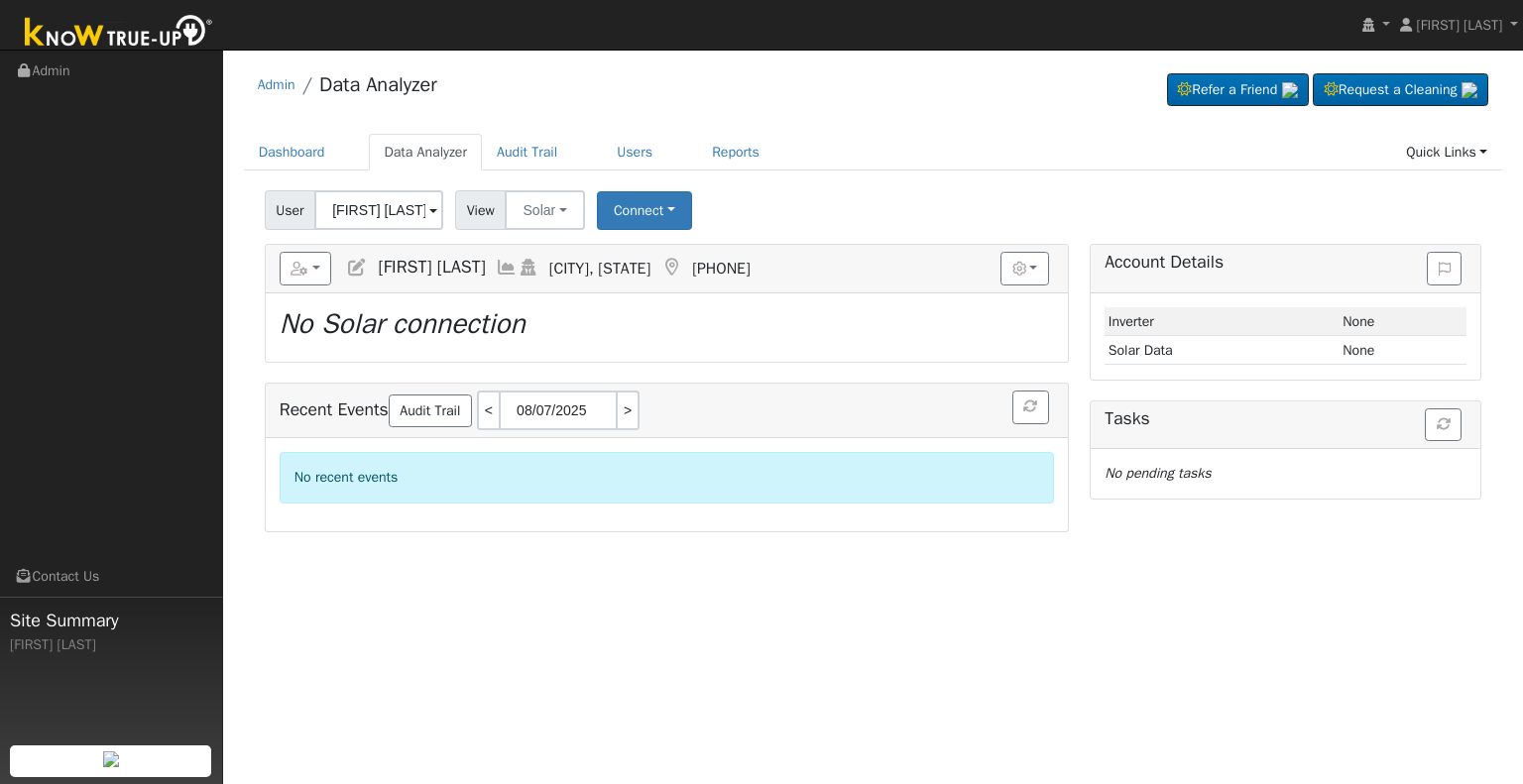 click at bounding box center (357, 268) 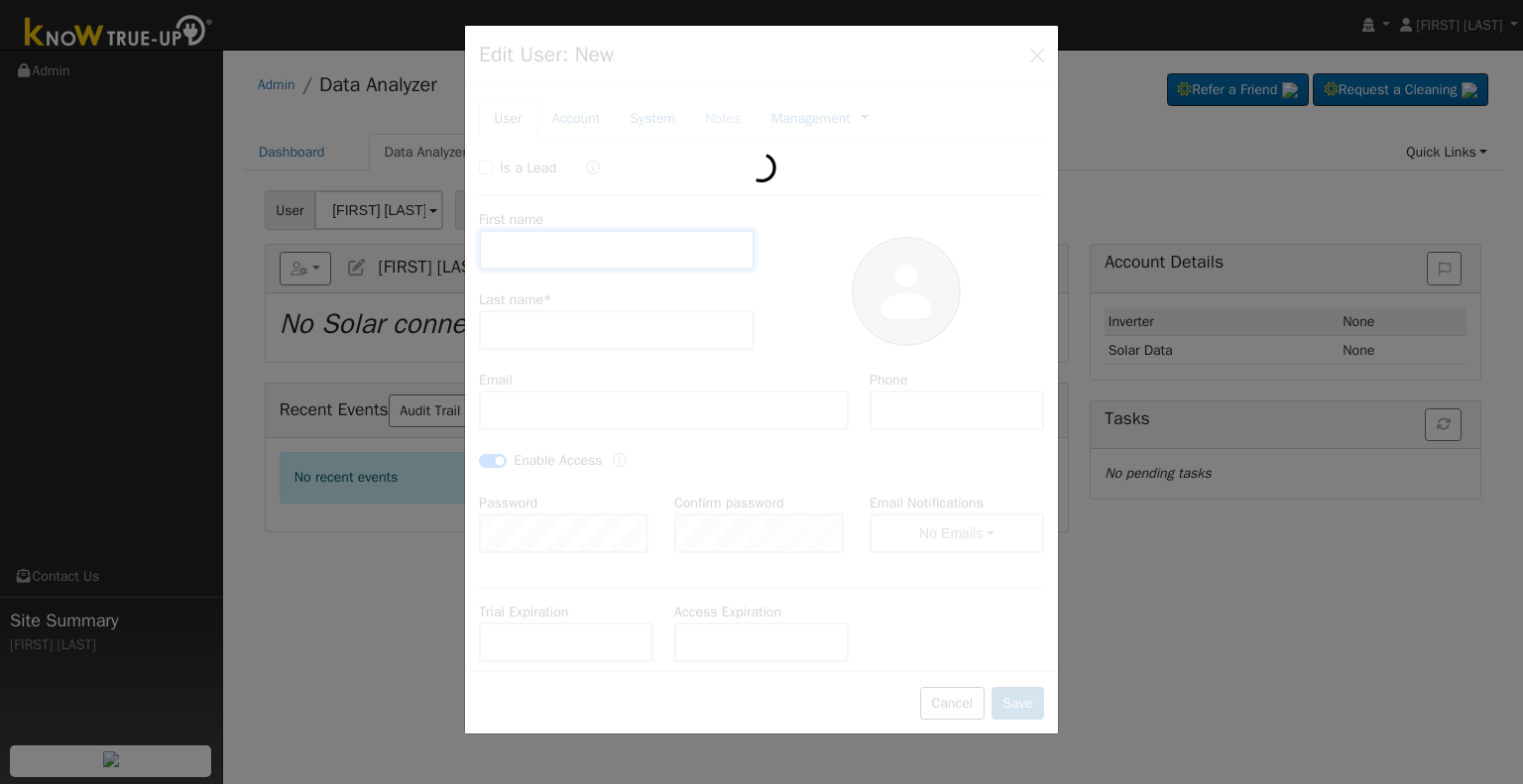 type on "[FIRST]" 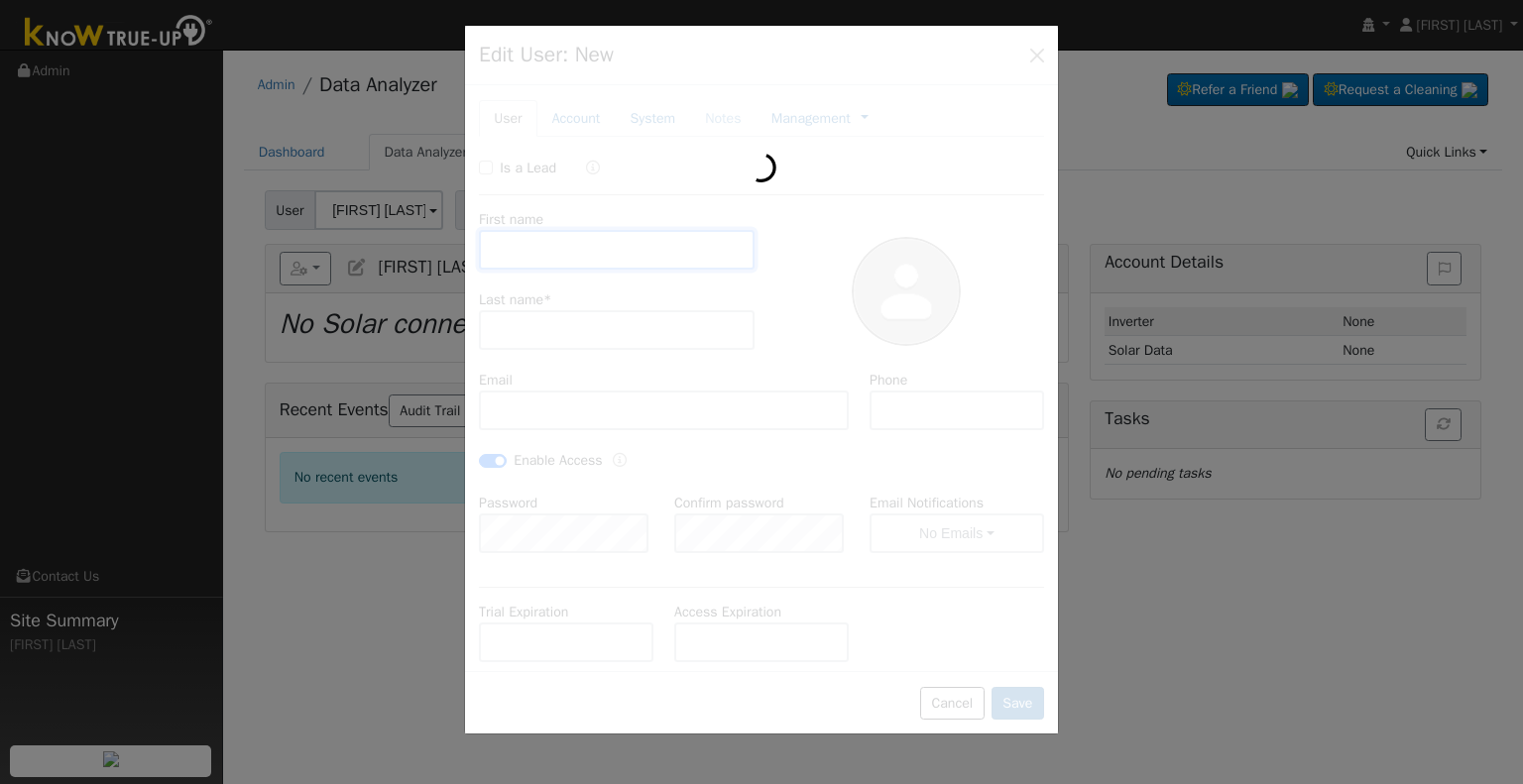 type on "Waldron" 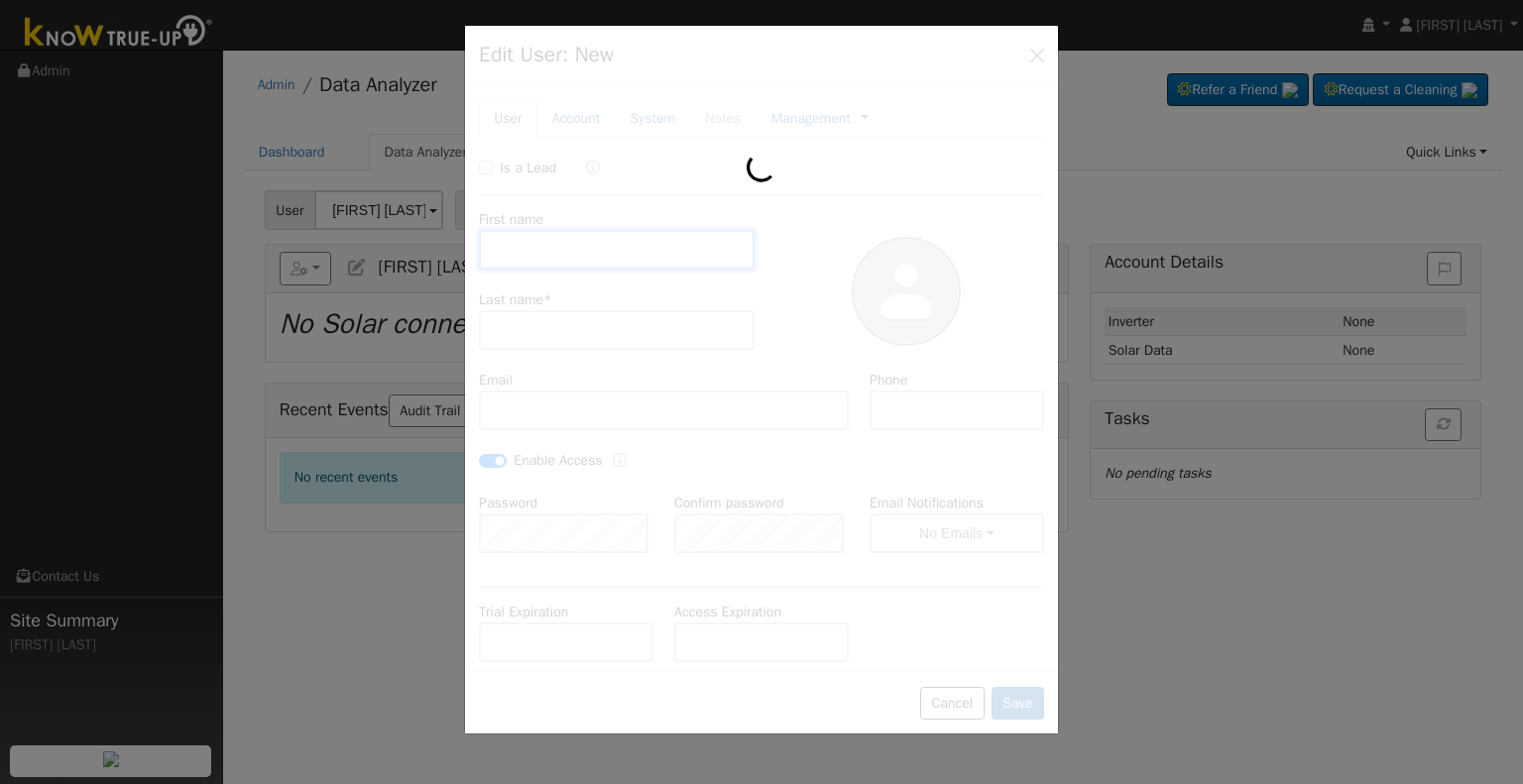 type on "[EMAIL]" 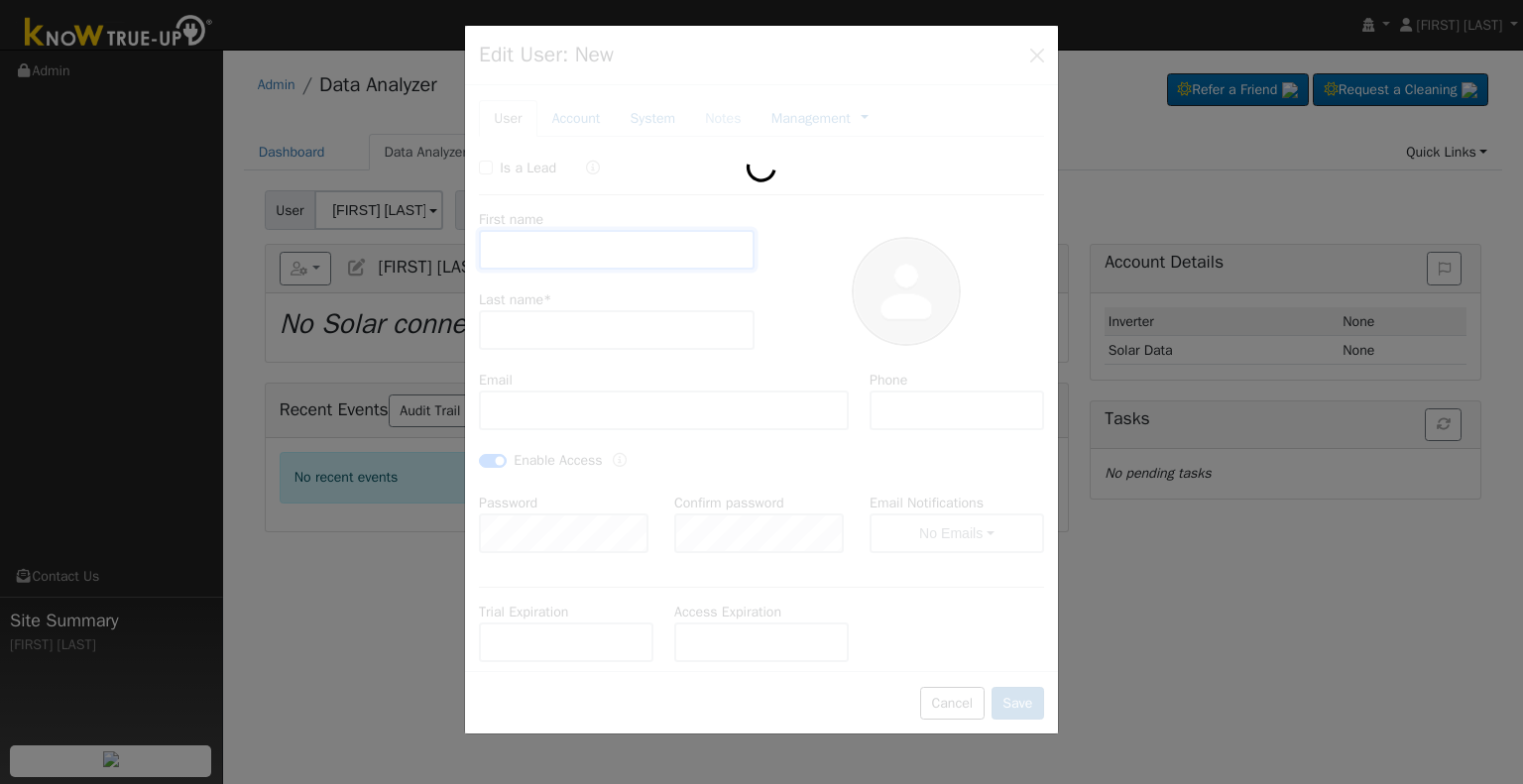 type on "[PHONE]" 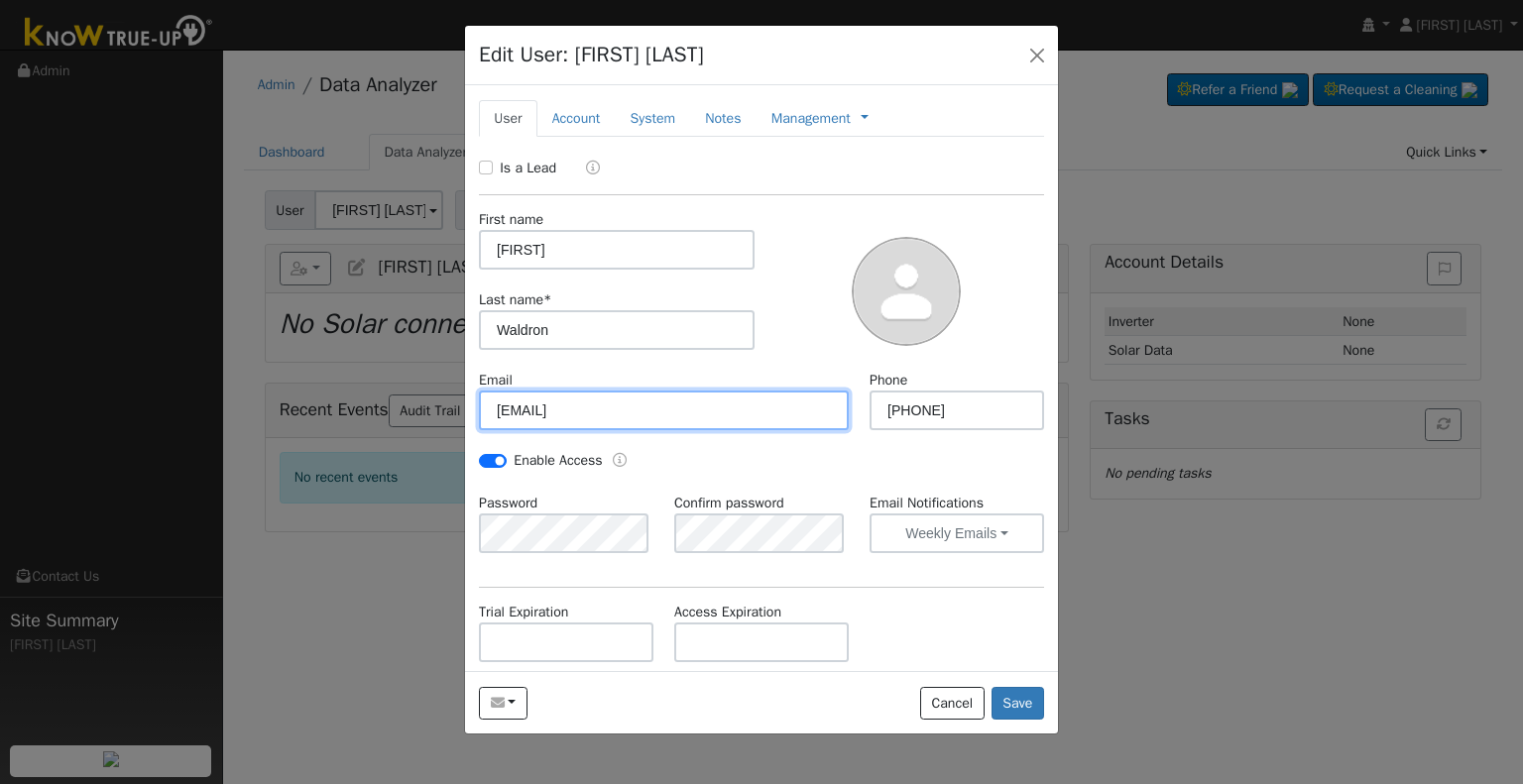 drag, startPoint x: 655, startPoint y: 402, endPoint x: 496, endPoint y: 423, distance: 160.3808 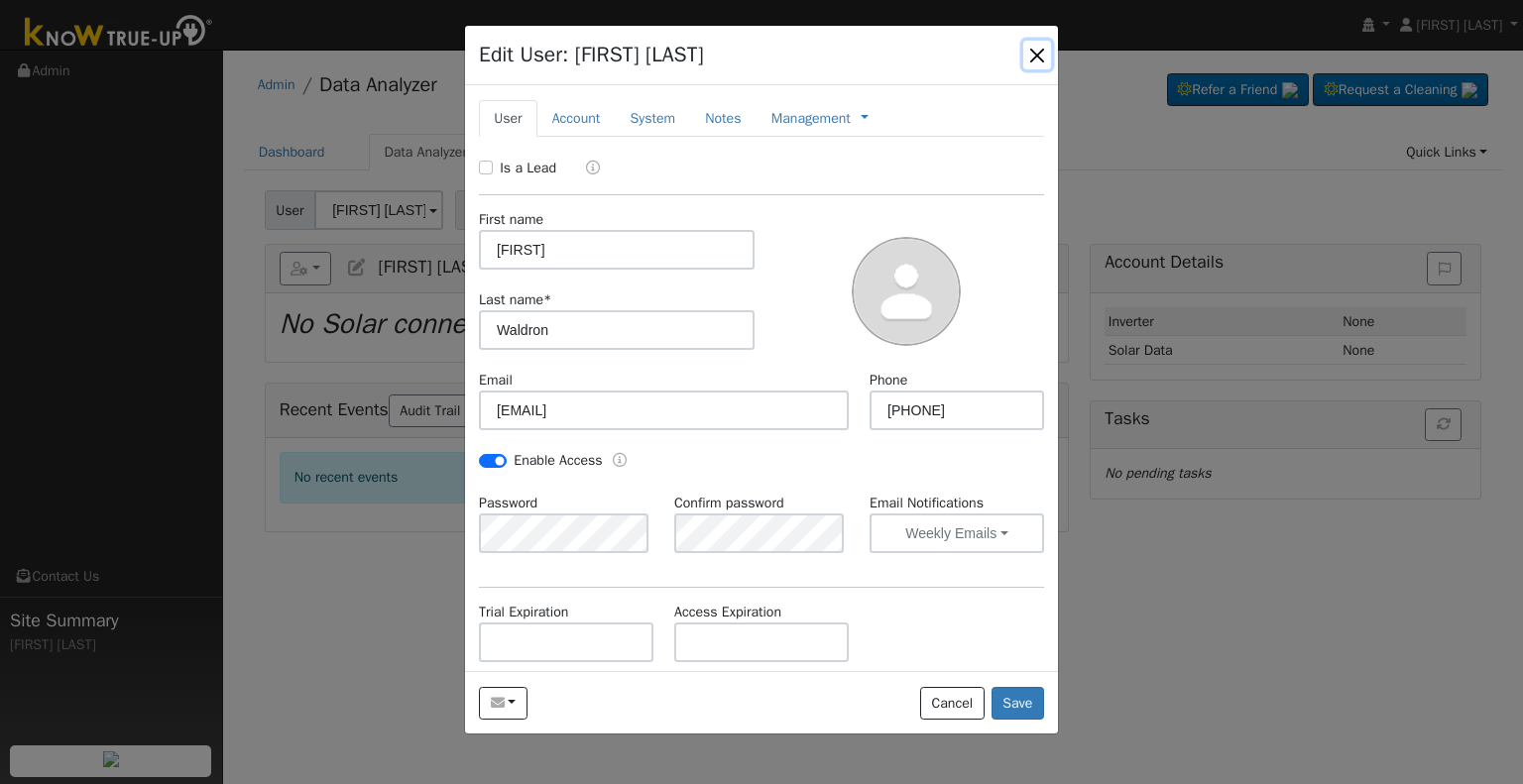 click at bounding box center (1037, 55) 